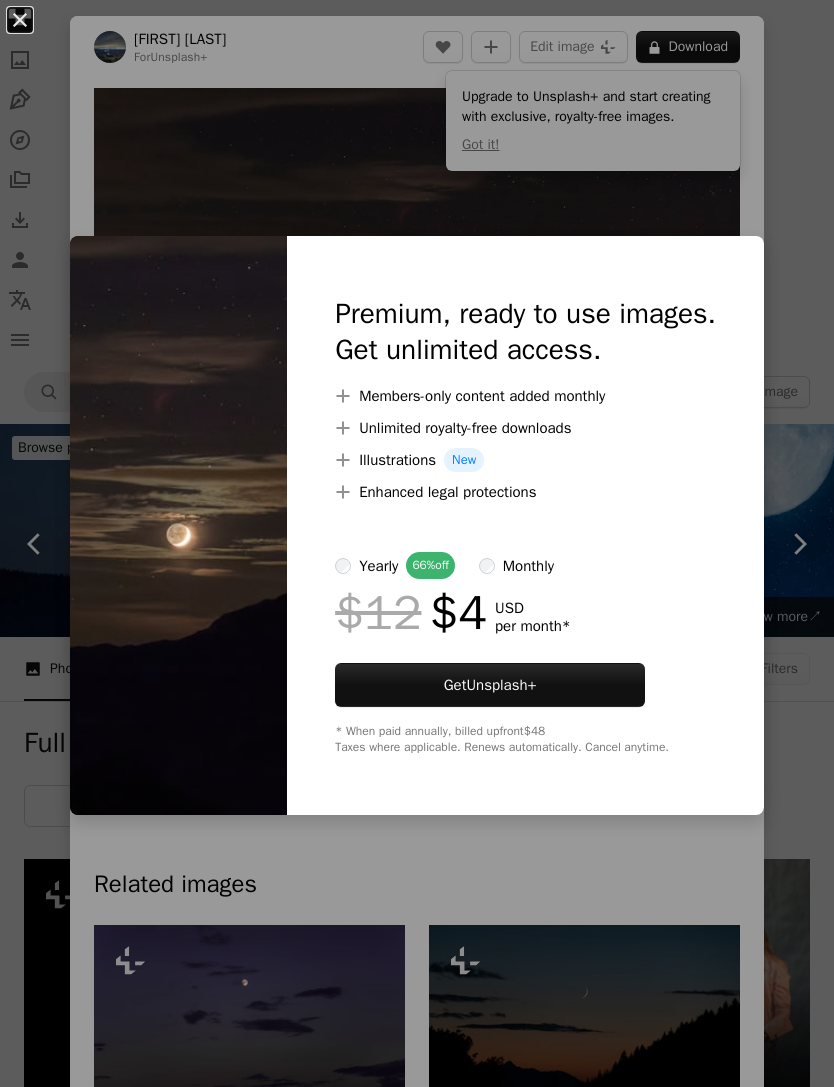 scroll, scrollTop: 2352, scrollLeft: 0, axis: vertical 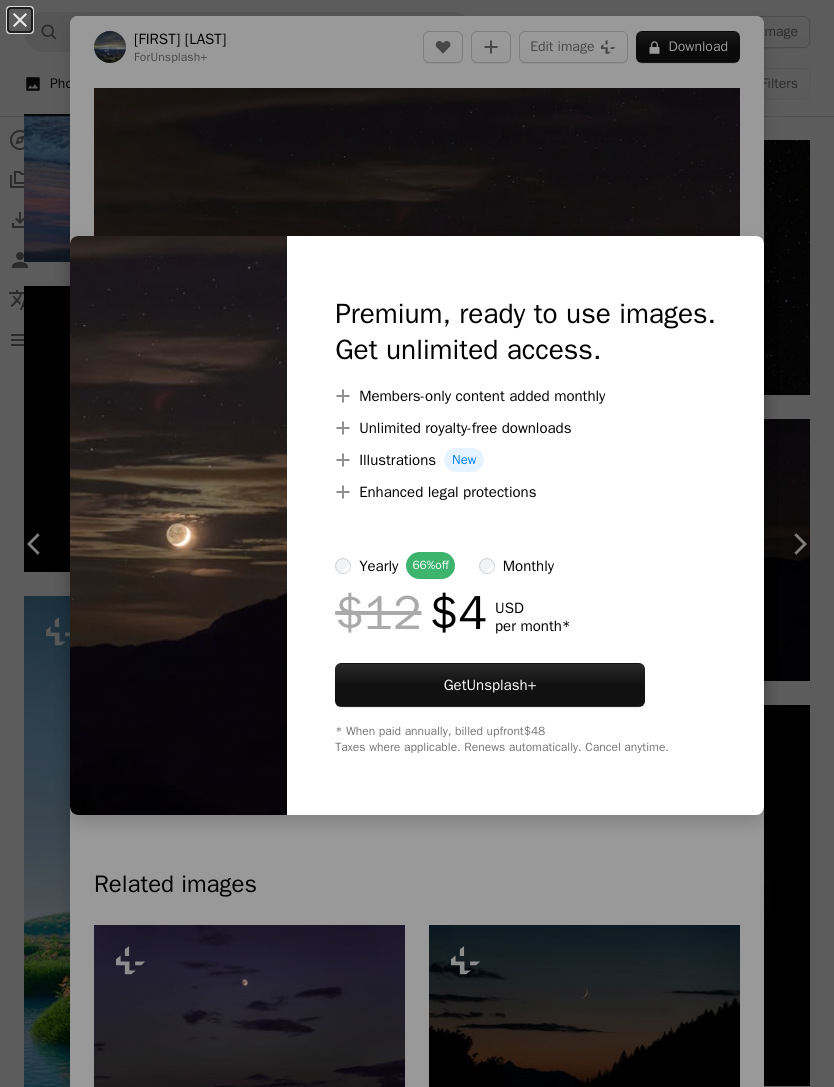 click on "An X shape Premium, ready to use images. Get unlimited access. A plus sign Members-only content added monthly A plus sign Unlimited royalty-free downloads A plus sign Illustrations  New A plus sign Enhanced legal protections yearly 66%  off monthly $12   $4 USD per month * Get  Unsplash+ * When paid annually, billed upfront  $48 Taxes where applicable. Renews automatically. Cancel anytime." at bounding box center (417, 543) 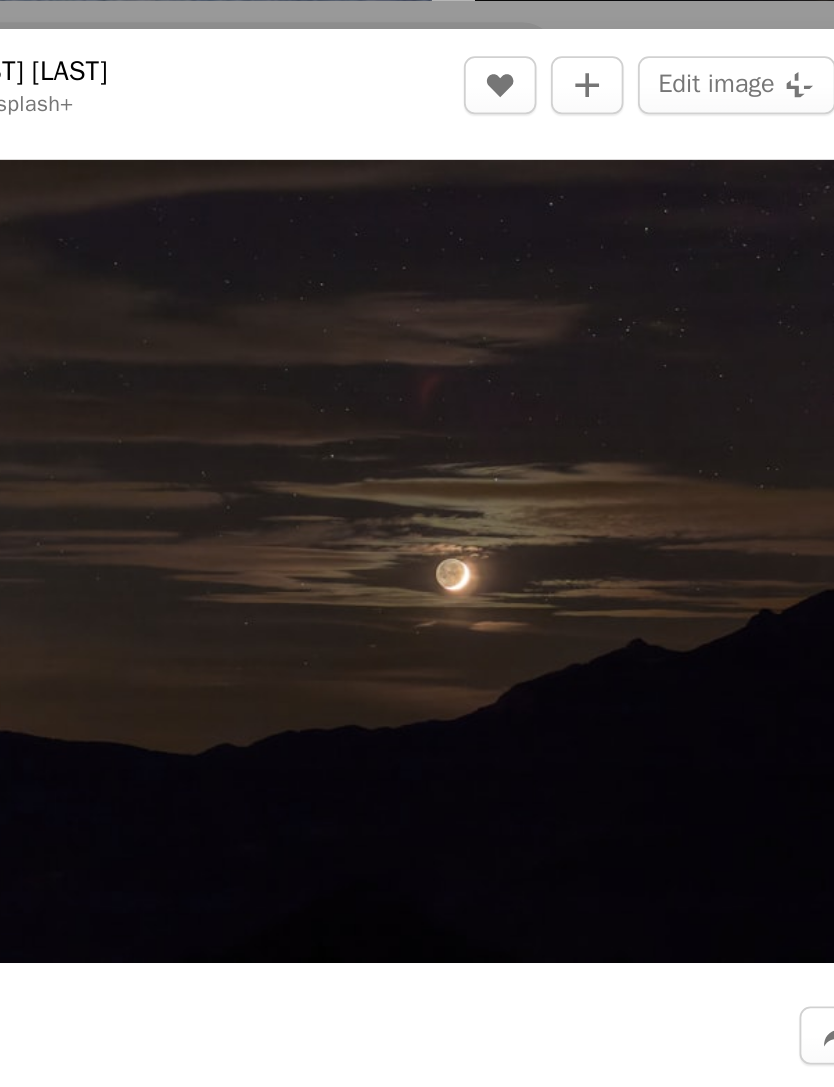 scroll, scrollTop: 2335, scrollLeft: 0, axis: vertical 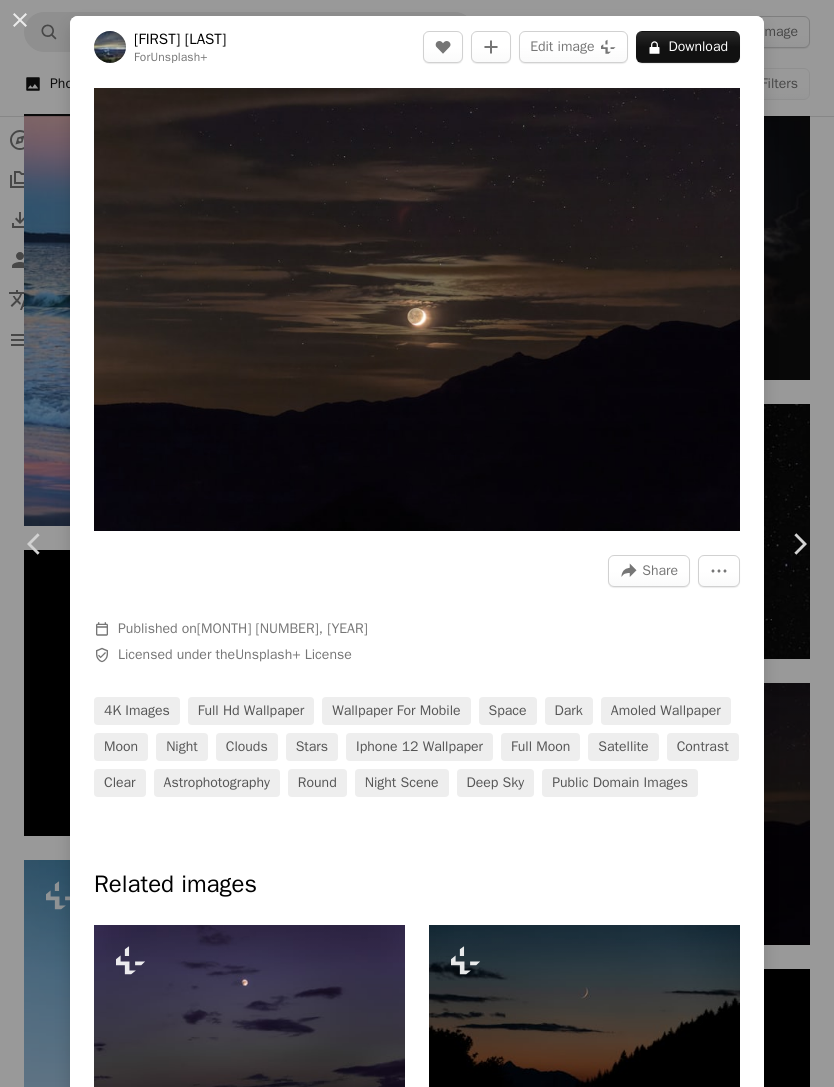 click on "An X shape Chevron left Chevron right [FIRST] [LAST] For  Unsplash+ A heart A plus sign Edit image   Plus sign for Unsplash+ A lock   Download Zoom in A forward-right arrow Share More Actions Calendar outlined Published on  [MONTH] [NUMBER], [YEAR] Safety Licensed under the  Unsplash+ License 4K Images full hd wallpaper wallpaper for mobile space dark amoled wallpaper moon night clouds stars iphone 12 wallpaper full moon satellite contrast clear astrophotography round night scene deep sky Public domain images Related images Plus sign for Unsplash+ A heart A plus sign [FIRST] [LAST] For  Unsplash+ A lock   Download Plus sign for Unsplash+ A heart A plus sign [FIRST] [LAST] For  Unsplash+ A lock   Download Plus sign for Unsplash+ A heart A plus sign [FIRST] [LAST] For  Unsplash+ A lock   Download Plus sign for Unsplash+ A heart A plus sign [FIRST] [LAST] For  Unsplash+ A lock   Download Plus sign for Unsplash+ A heart A plus sign [FIRST] [LAST] For  Unsplash+ A lock   Download Plus sign for Unsplash+" at bounding box center [417, 543] 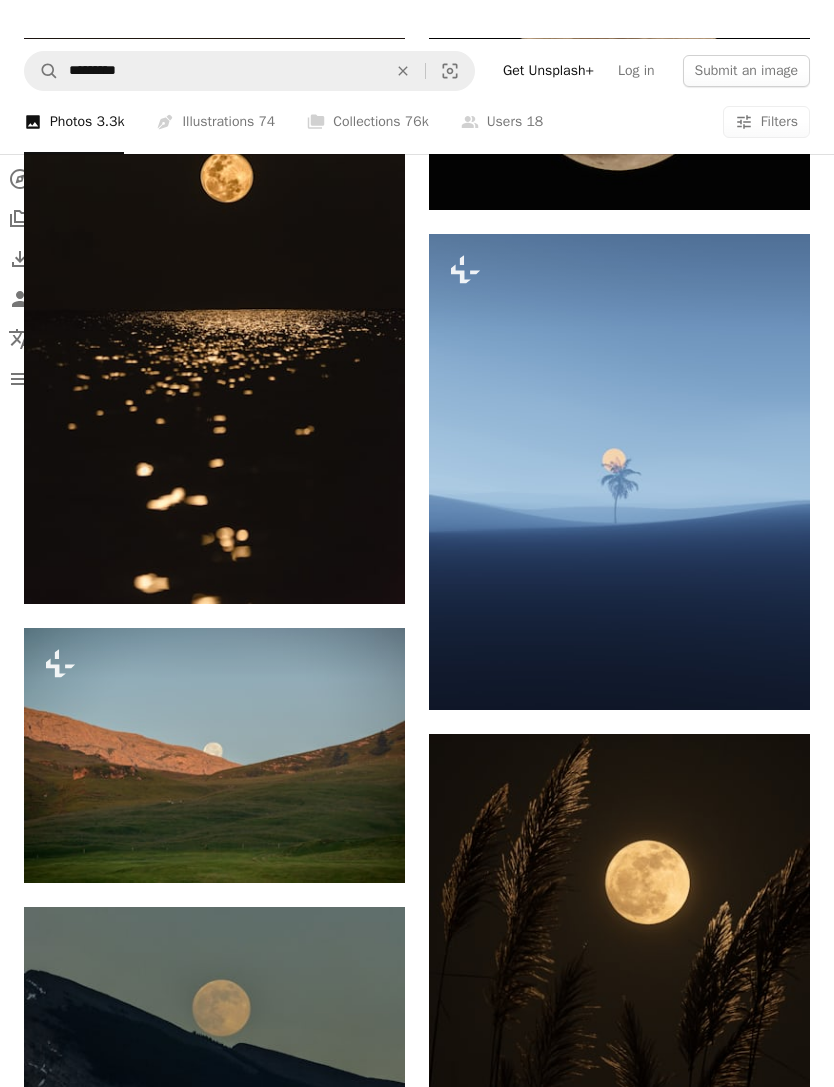 scroll, scrollTop: 4434, scrollLeft: 0, axis: vertical 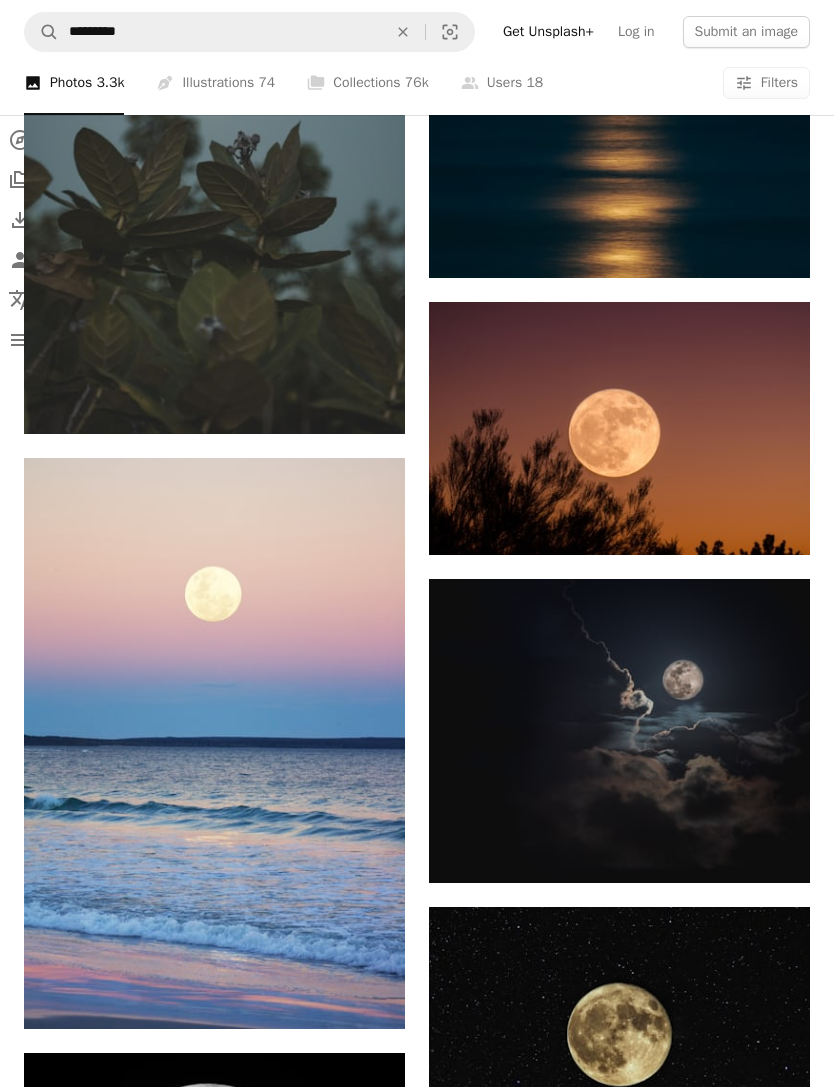 click at bounding box center [619, 732] 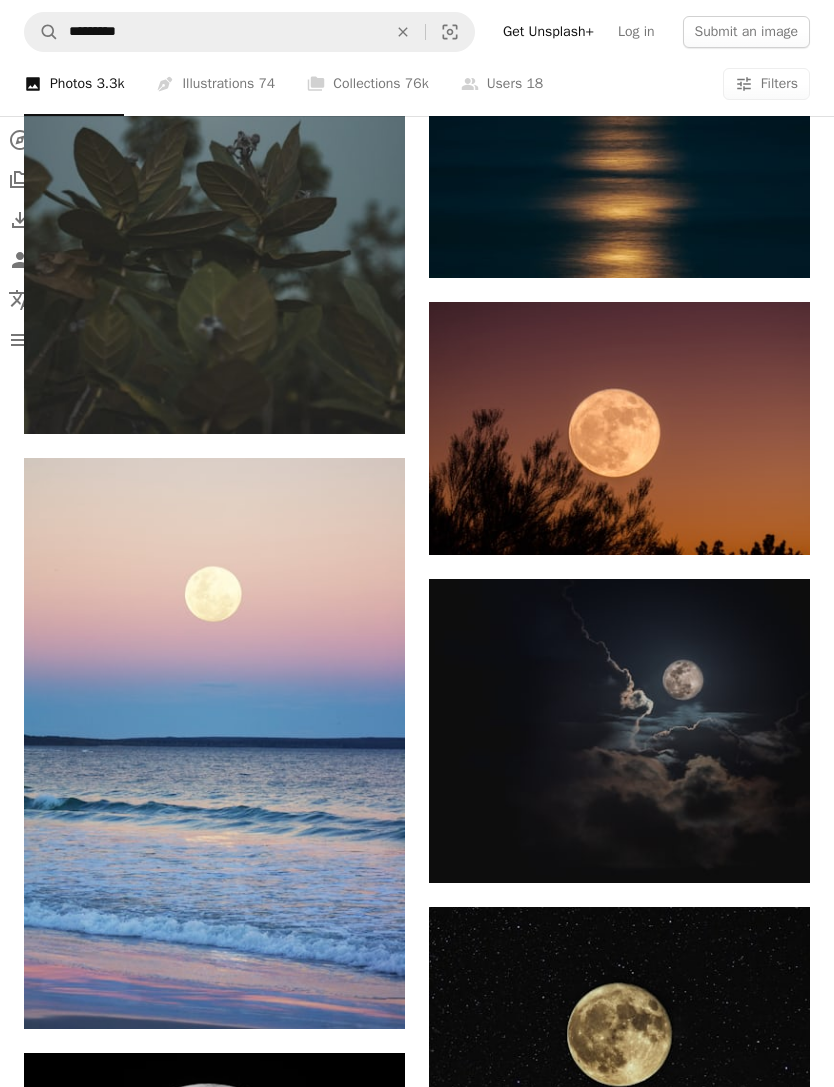 click at bounding box center (619, 731) 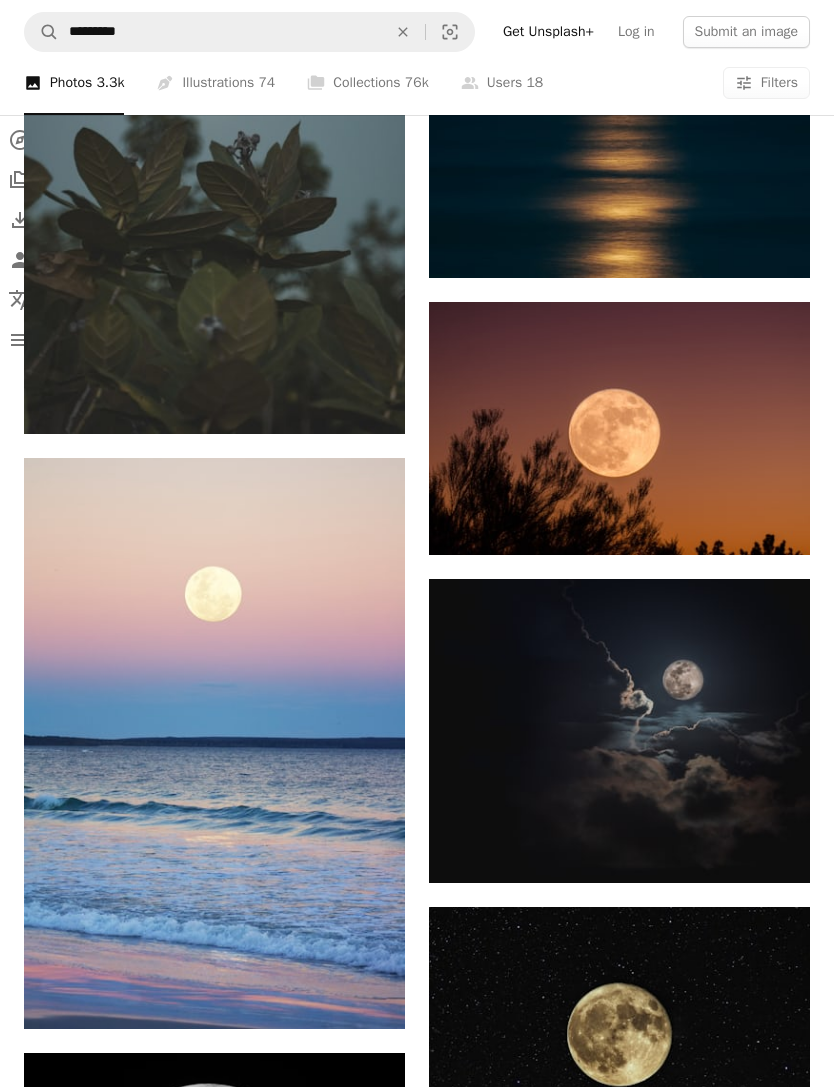 click at bounding box center (619, 732) 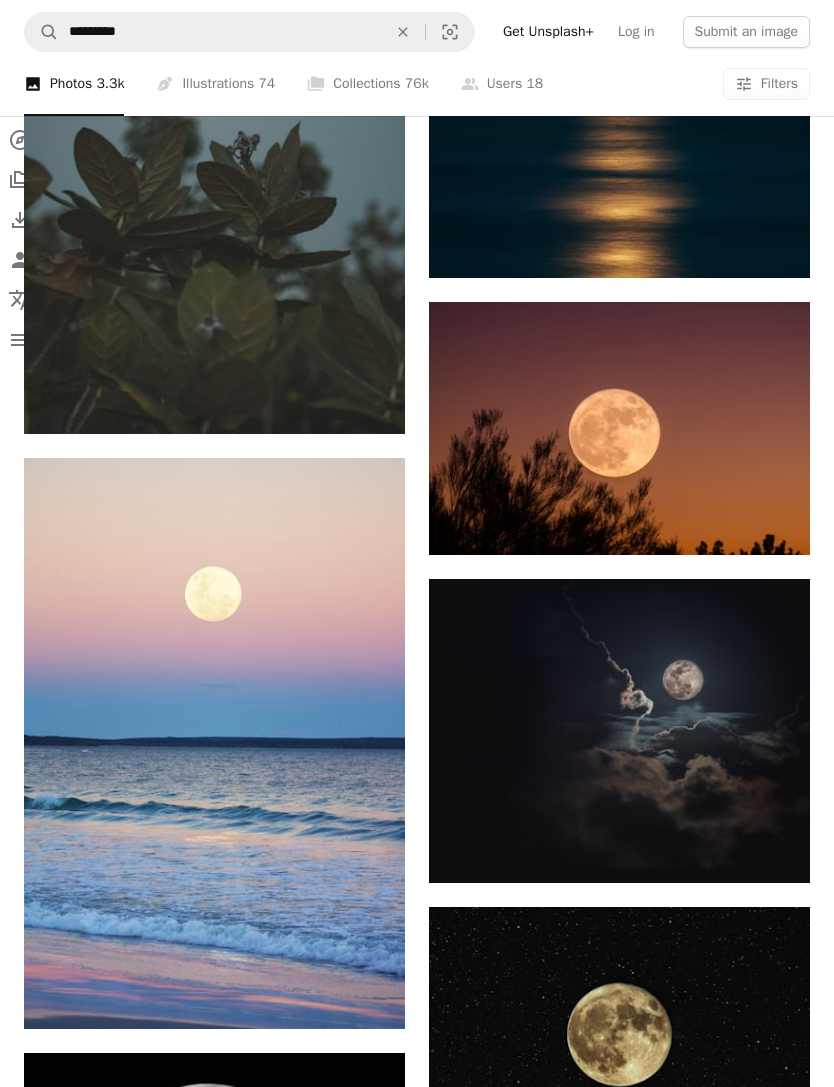 click at bounding box center (619, 731) 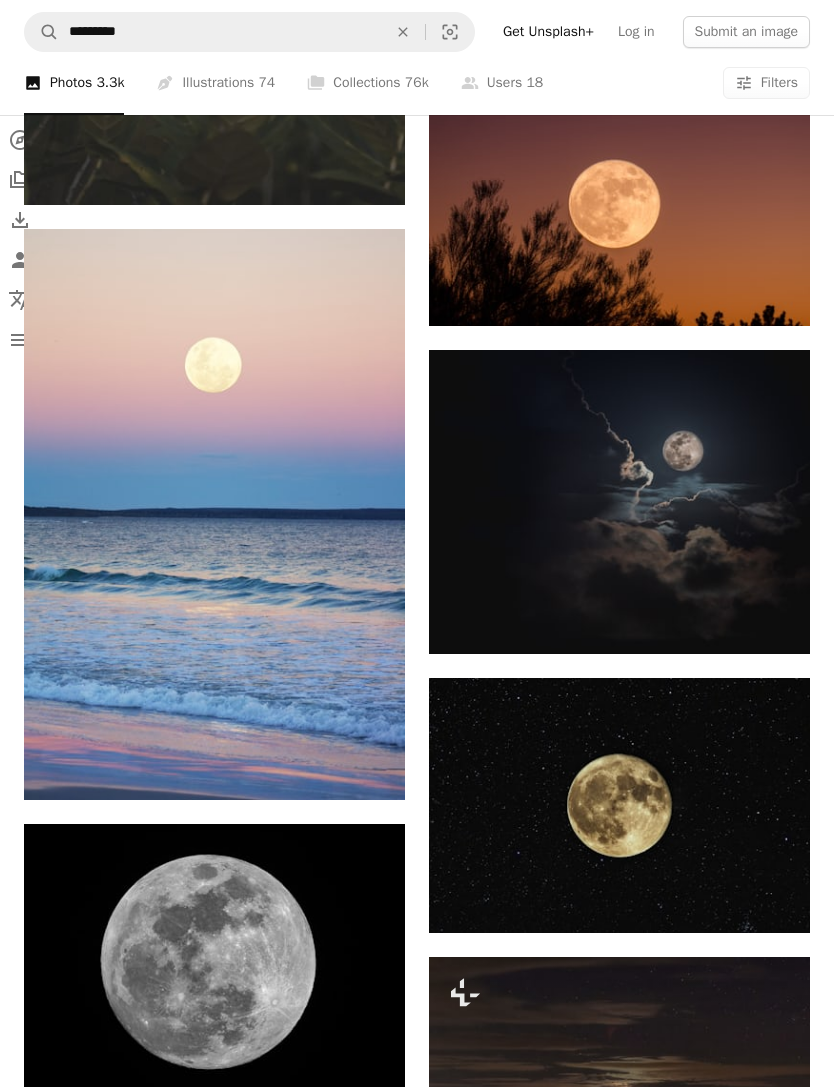 scroll, scrollTop: 1814, scrollLeft: 0, axis: vertical 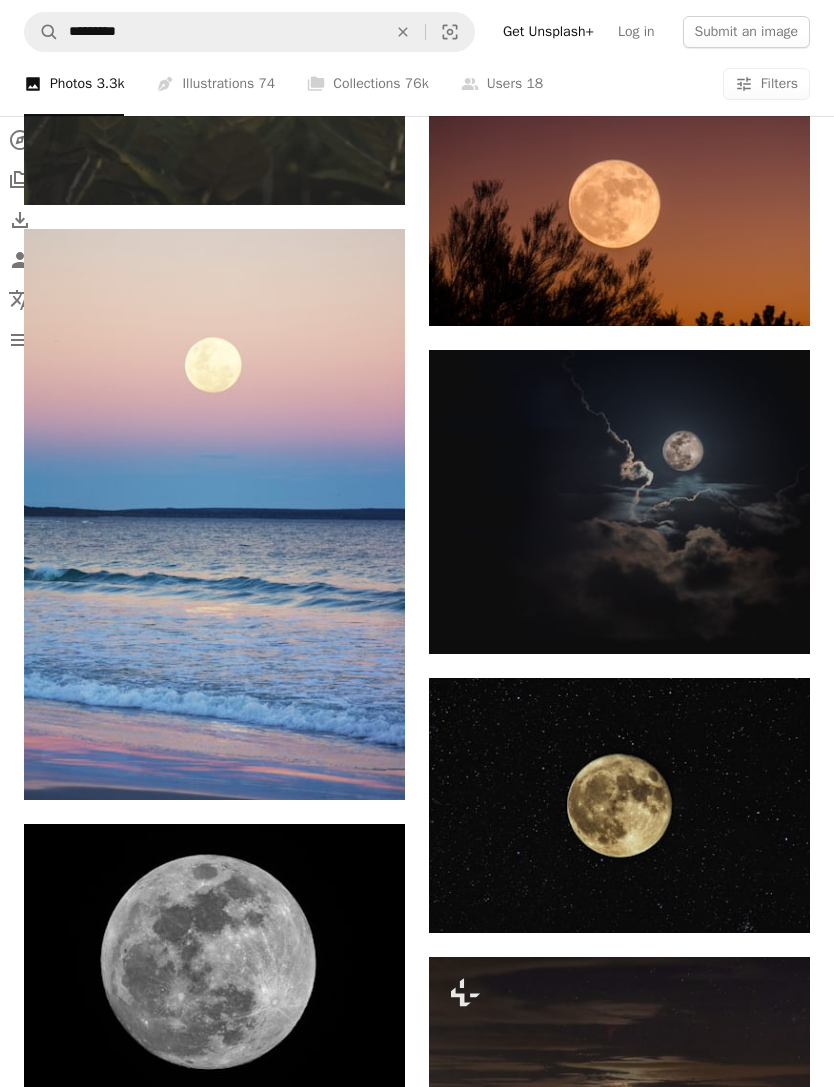 click at bounding box center (619, 502) 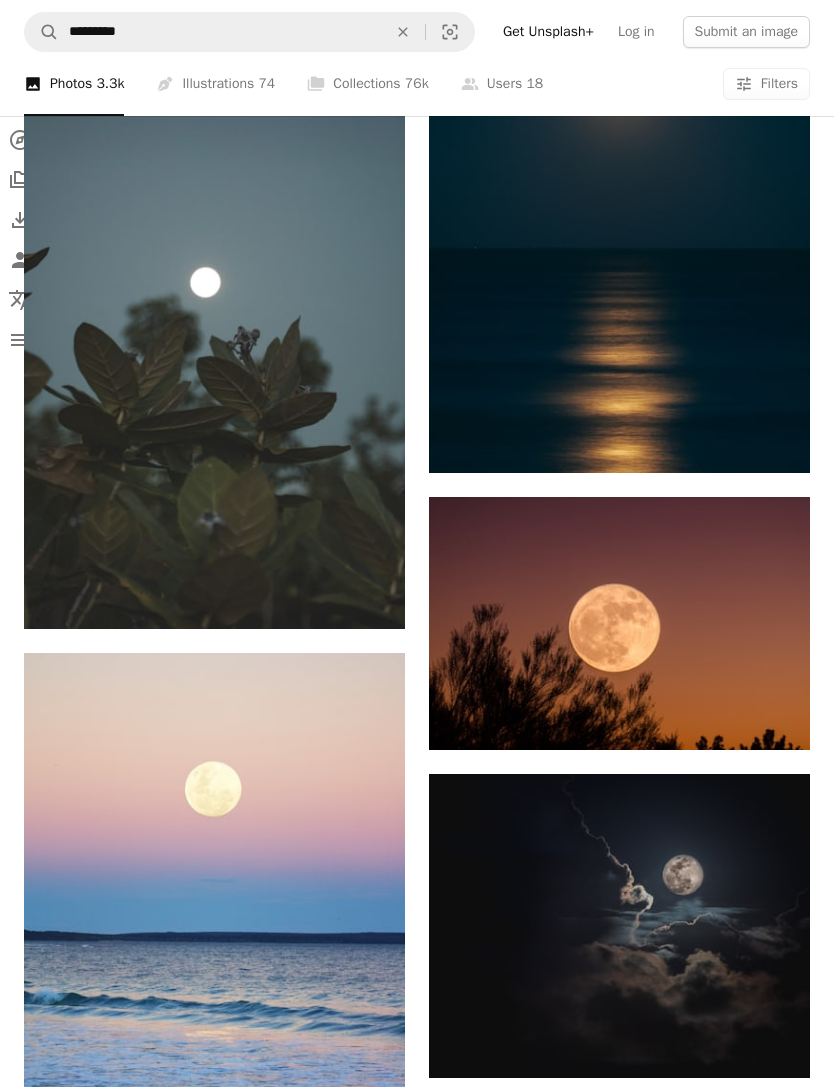 scroll, scrollTop: 1382, scrollLeft: 0, axis: vertical 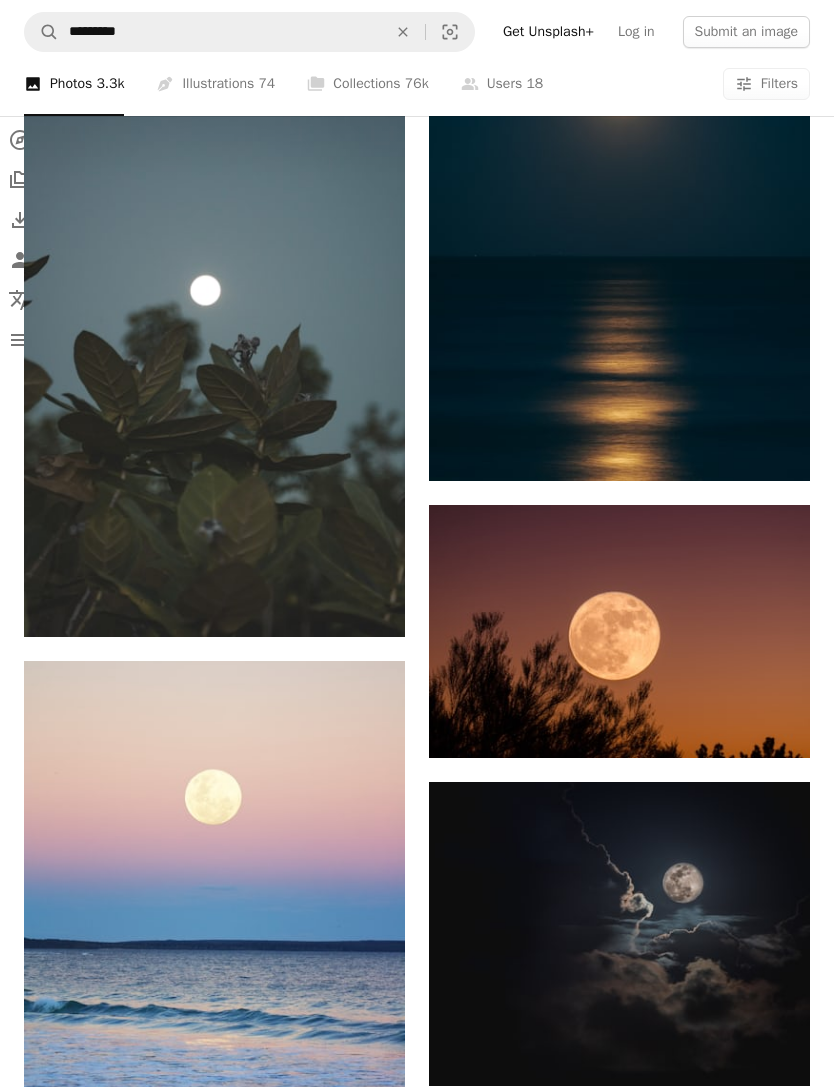 click at bounding box center (619, 934) 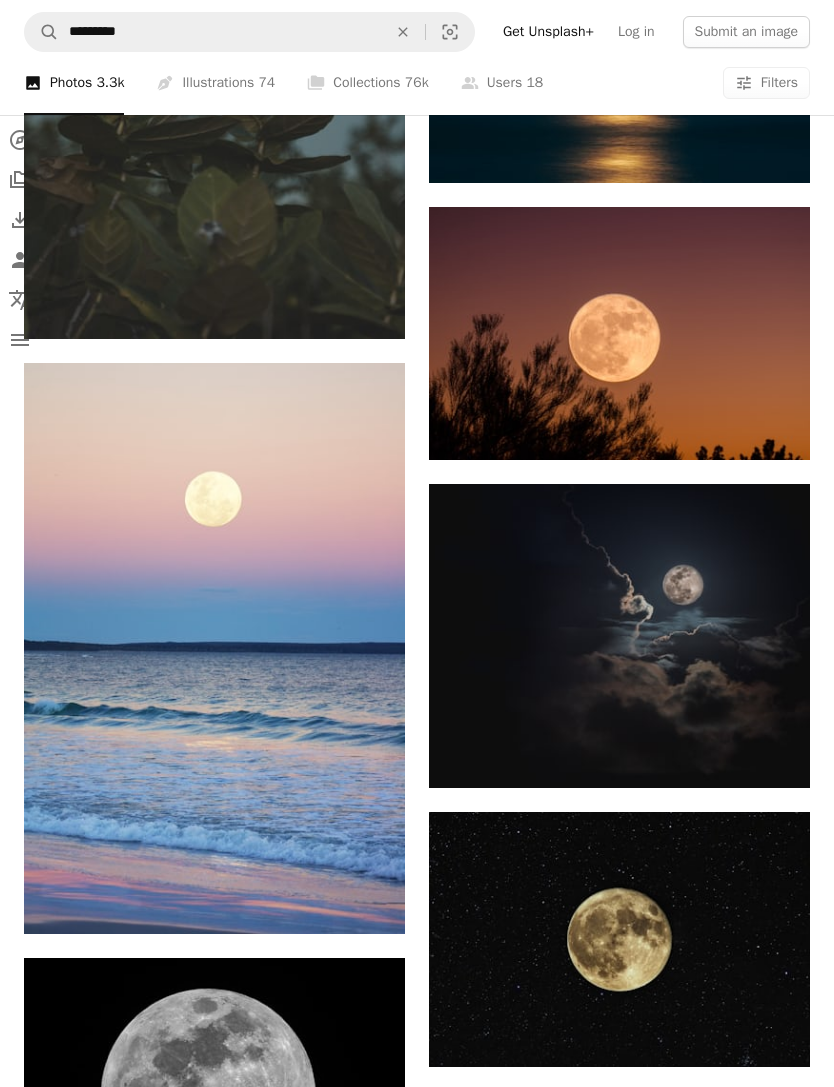 scroll, scrollTop: 1706, scrollLeft: 0, axis: vertical 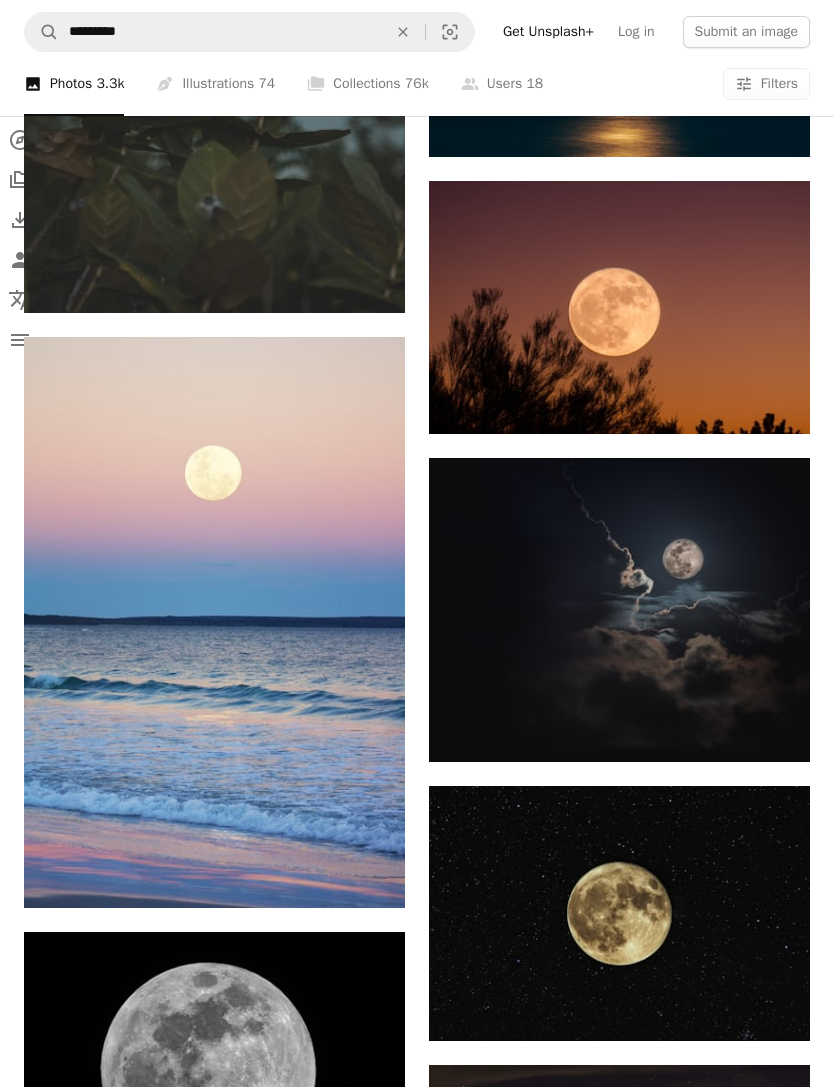 click at bounding box center [619, 610] 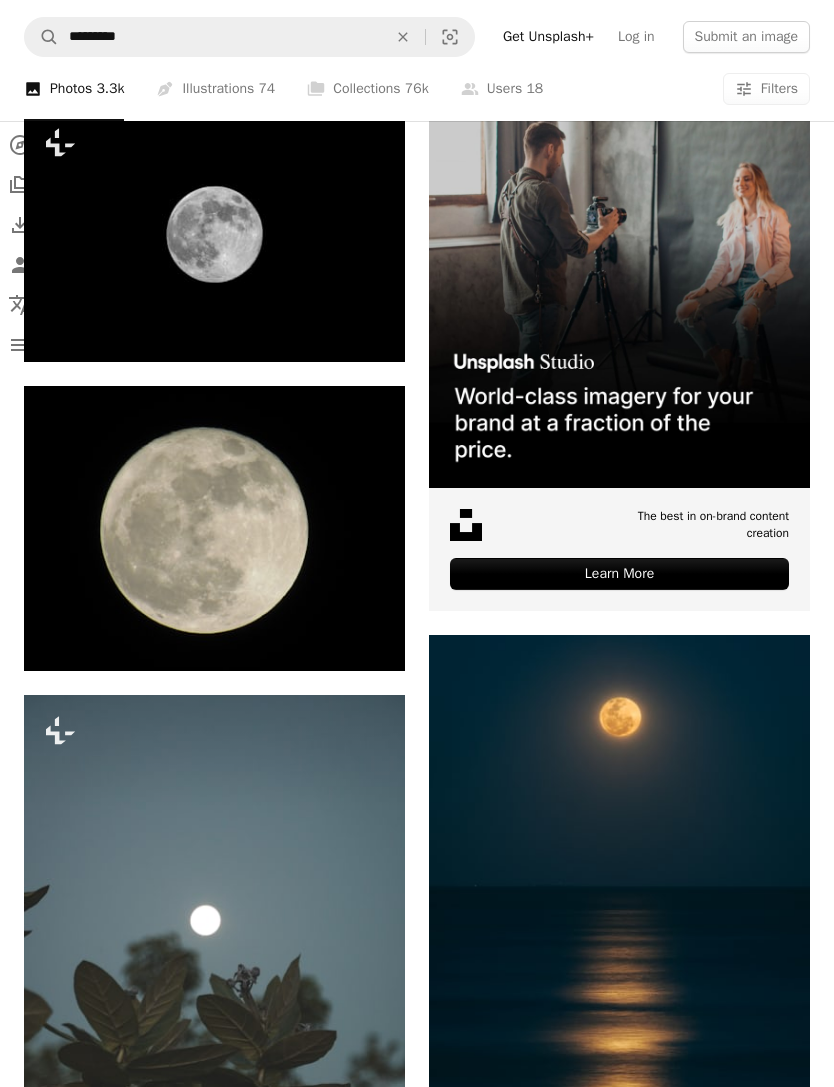 scroll, scrollTop: 751, scrollLeft: 0, axis: vertical 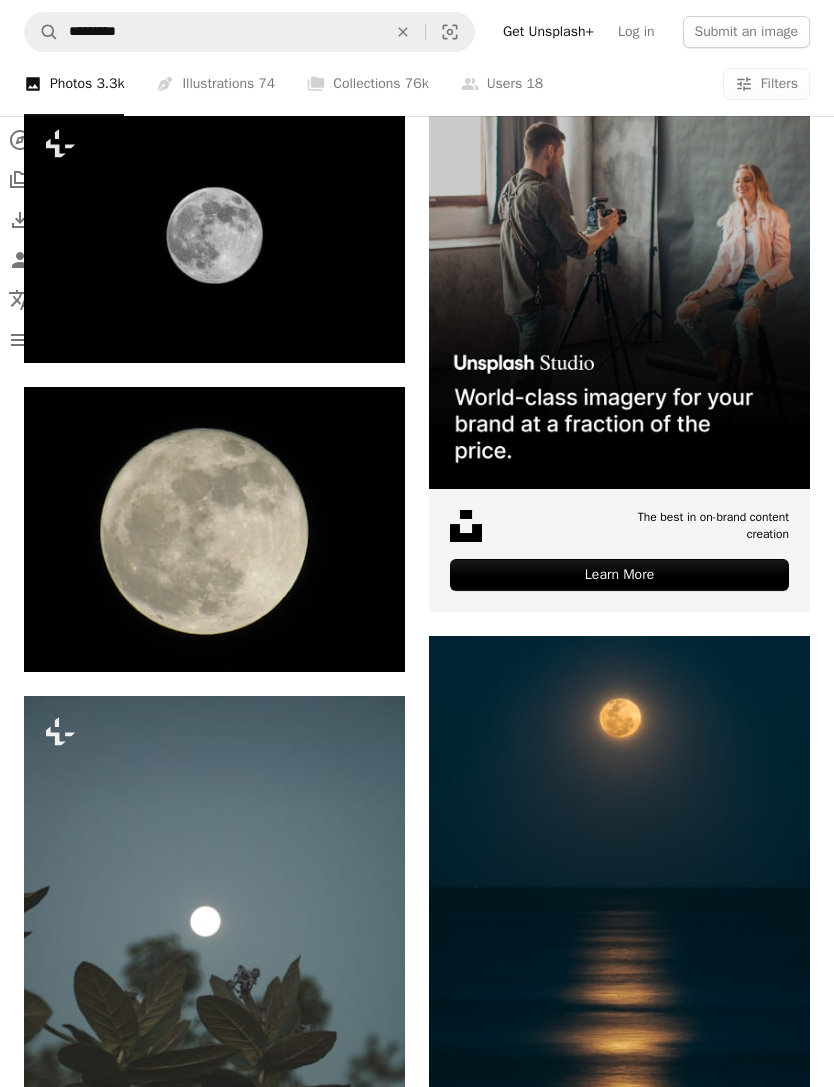 click at bounding box center [619, 874] 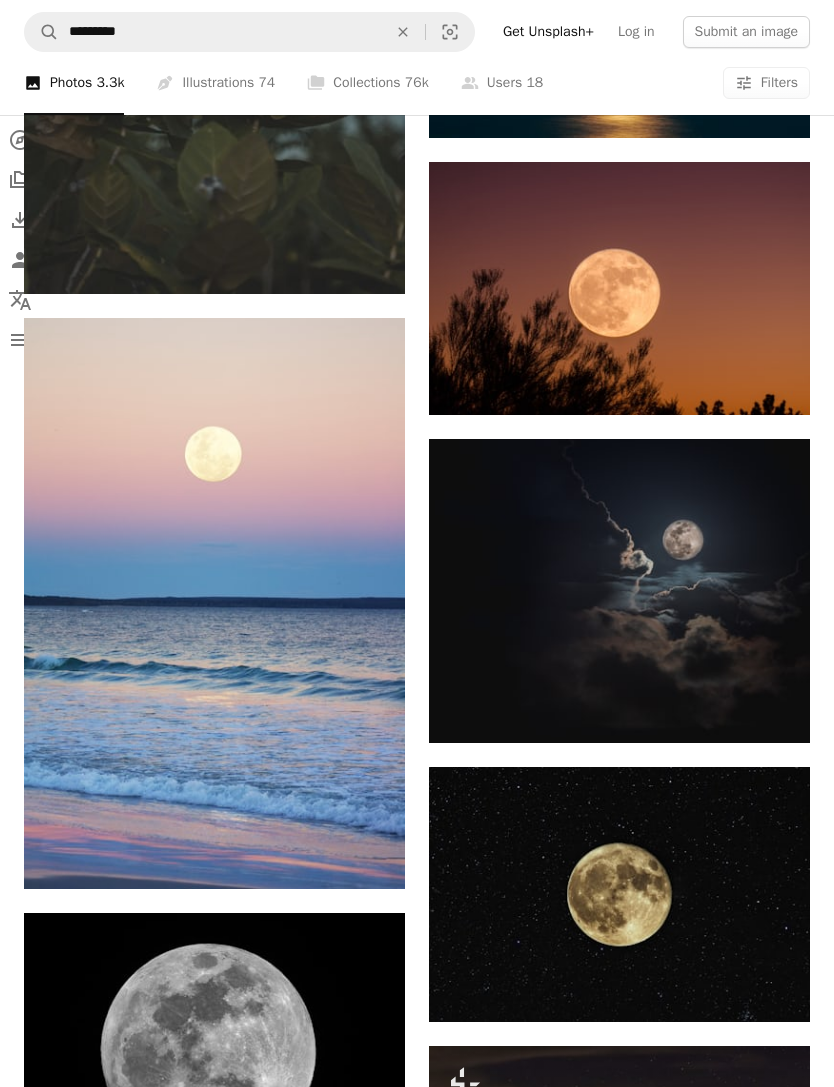 scroll, scrollTop: 1725, scrollLeft: 0, axis: vertical 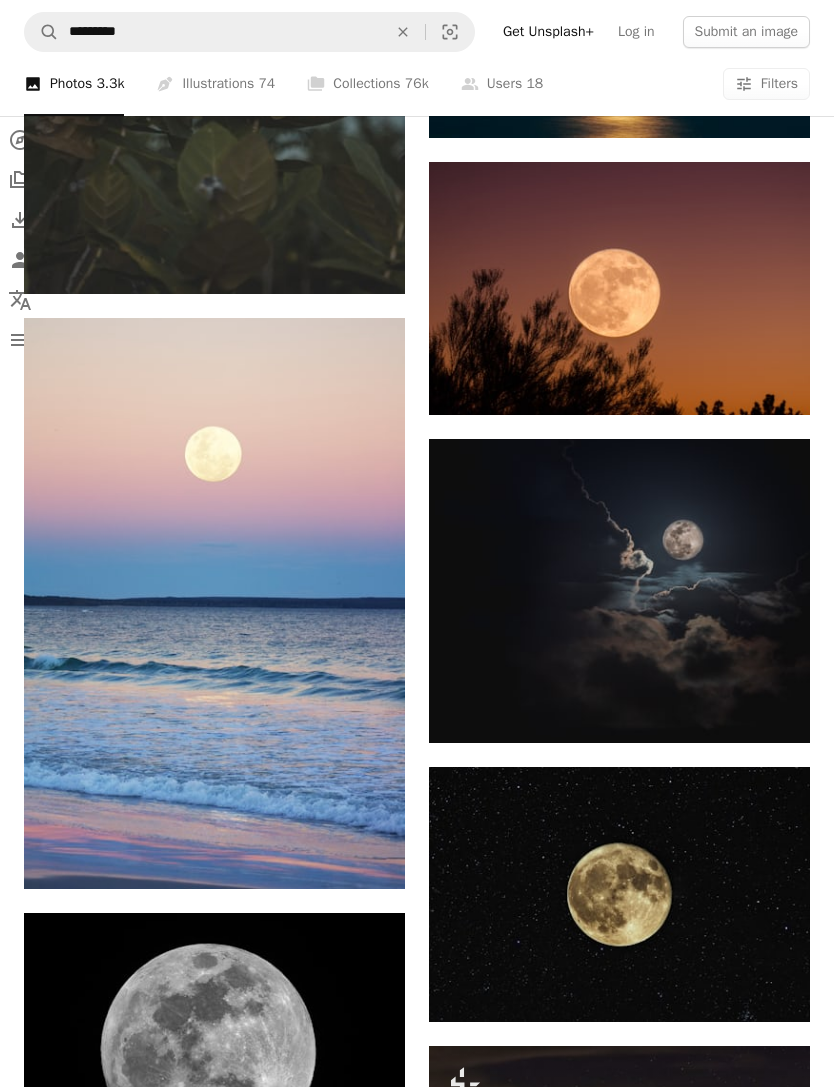 click at bounding box center (619, 591) 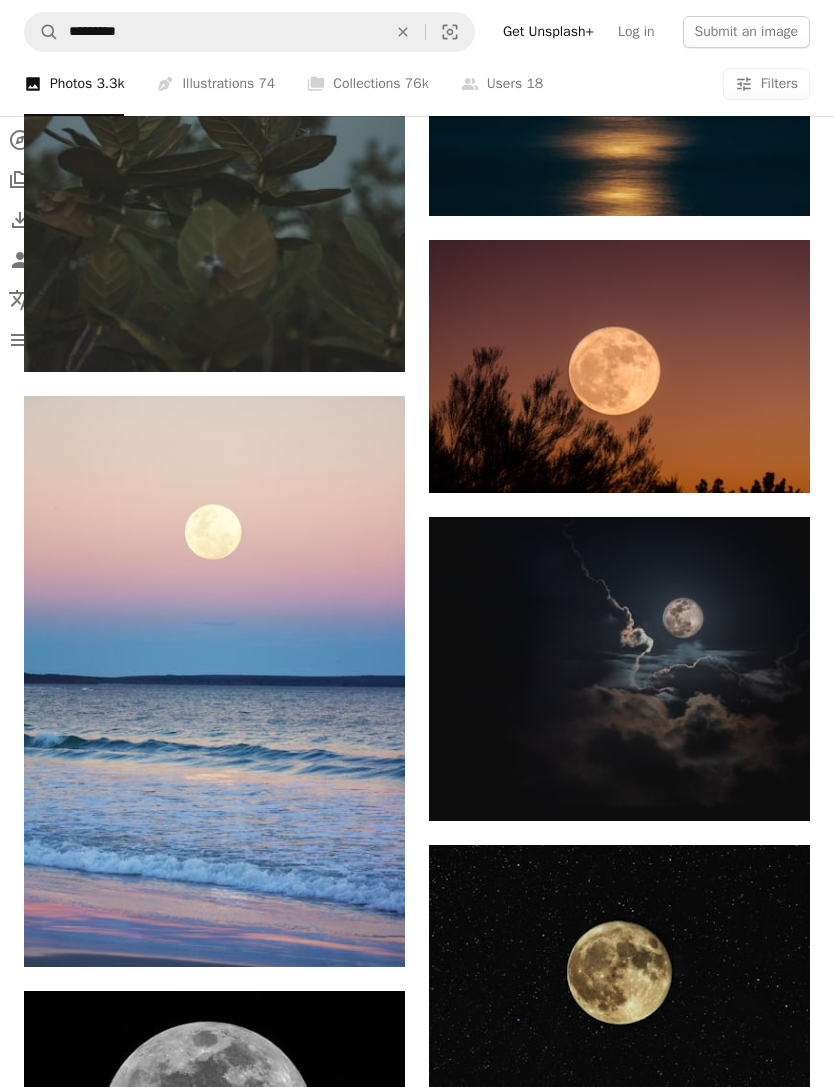 scroll, scrollTop: 1591, scrollLeft: 0, axis: vertical 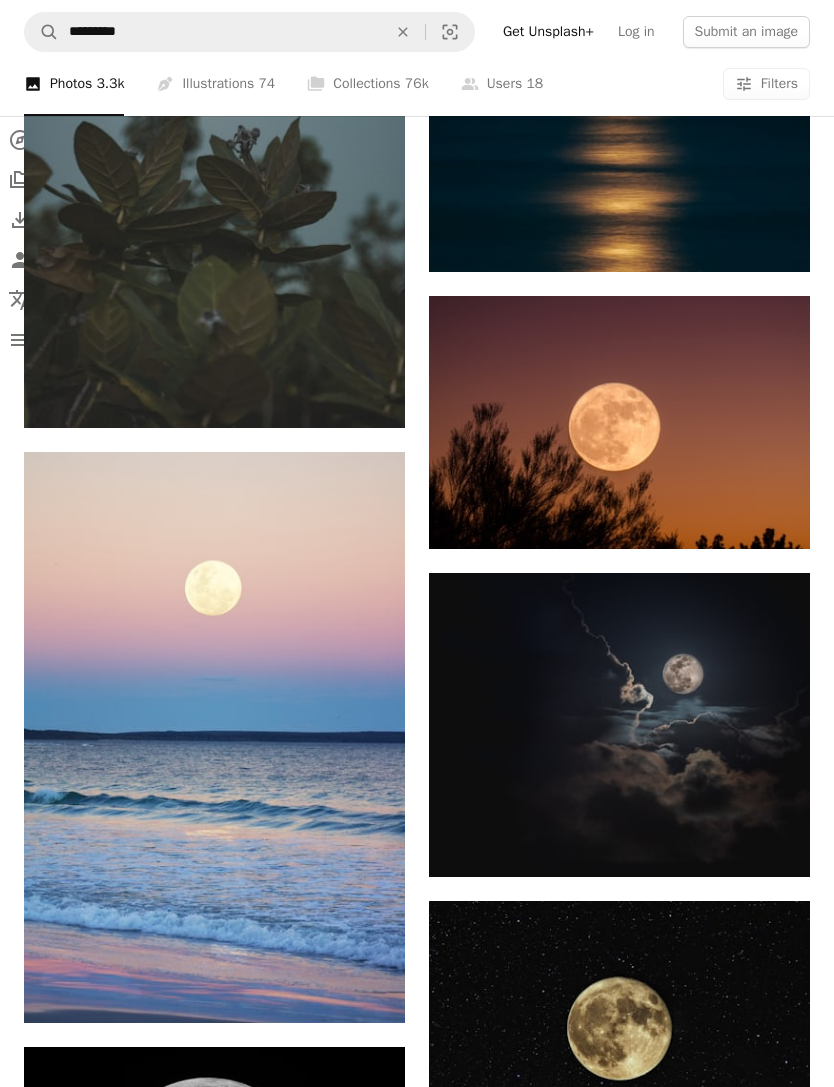 click on "Arrow pointing down" 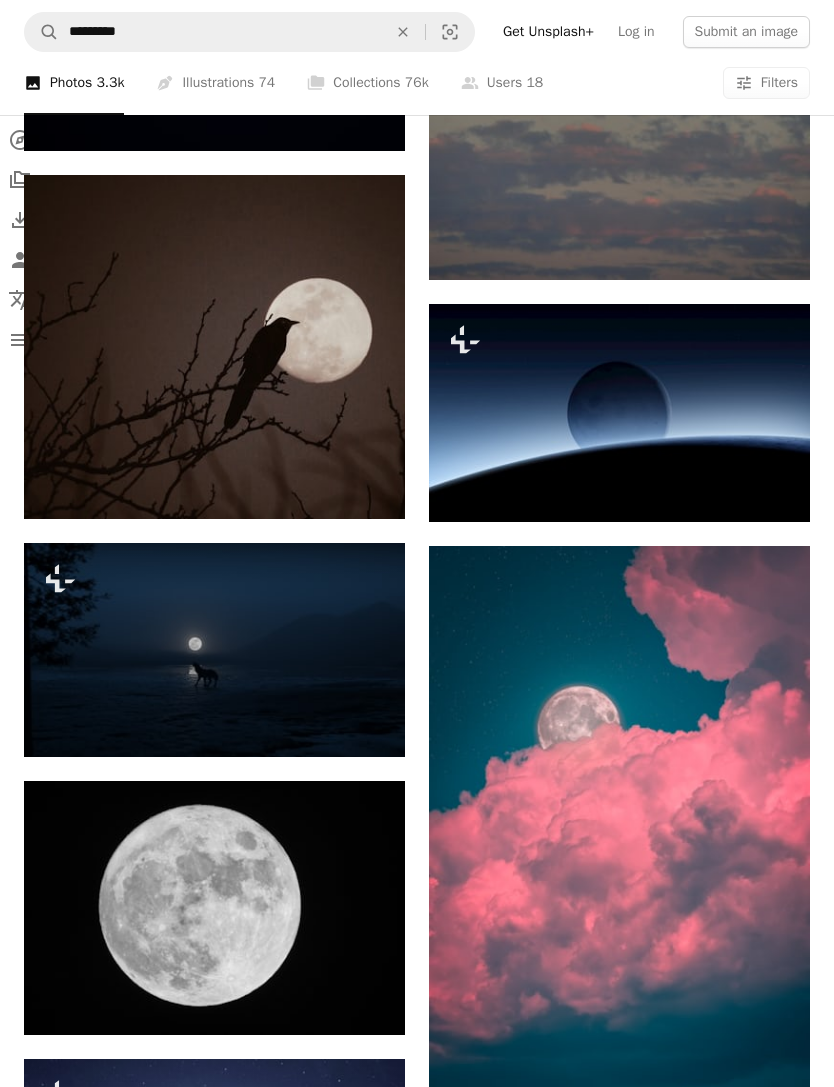 scroll, scrollTop: 24043, scrollLeft: 0, axis: vertical 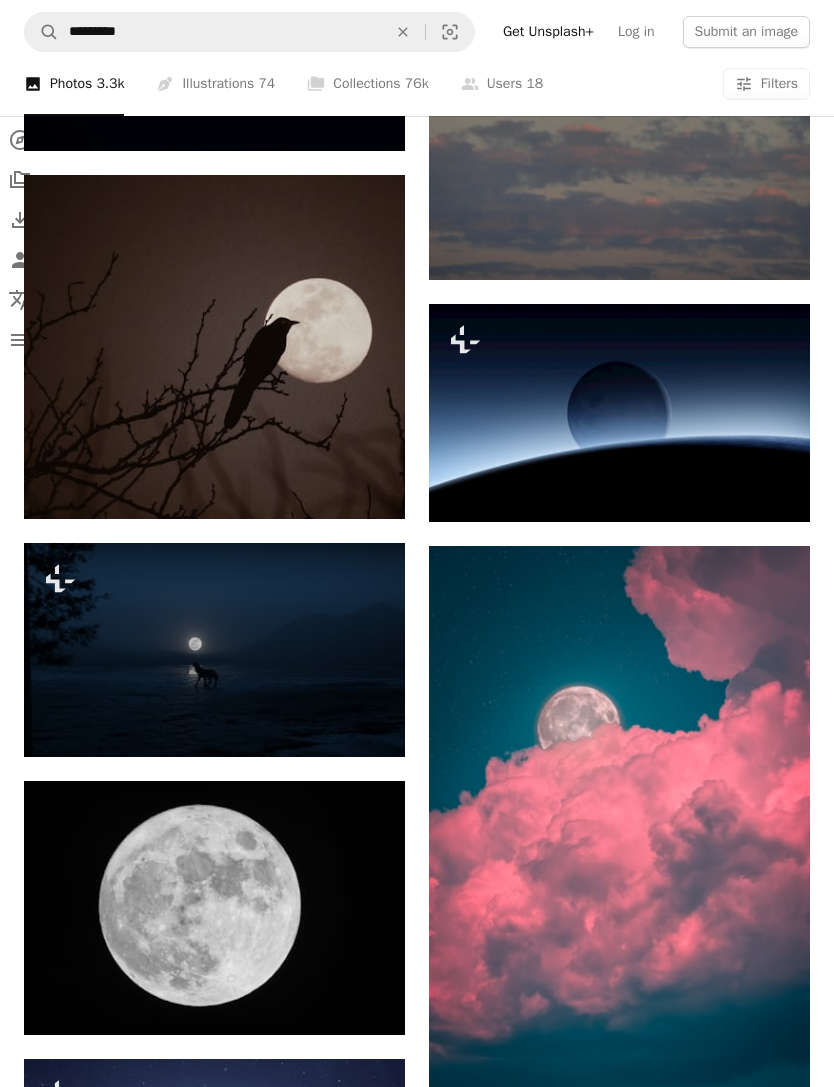 click at bounding box center (214, 347) 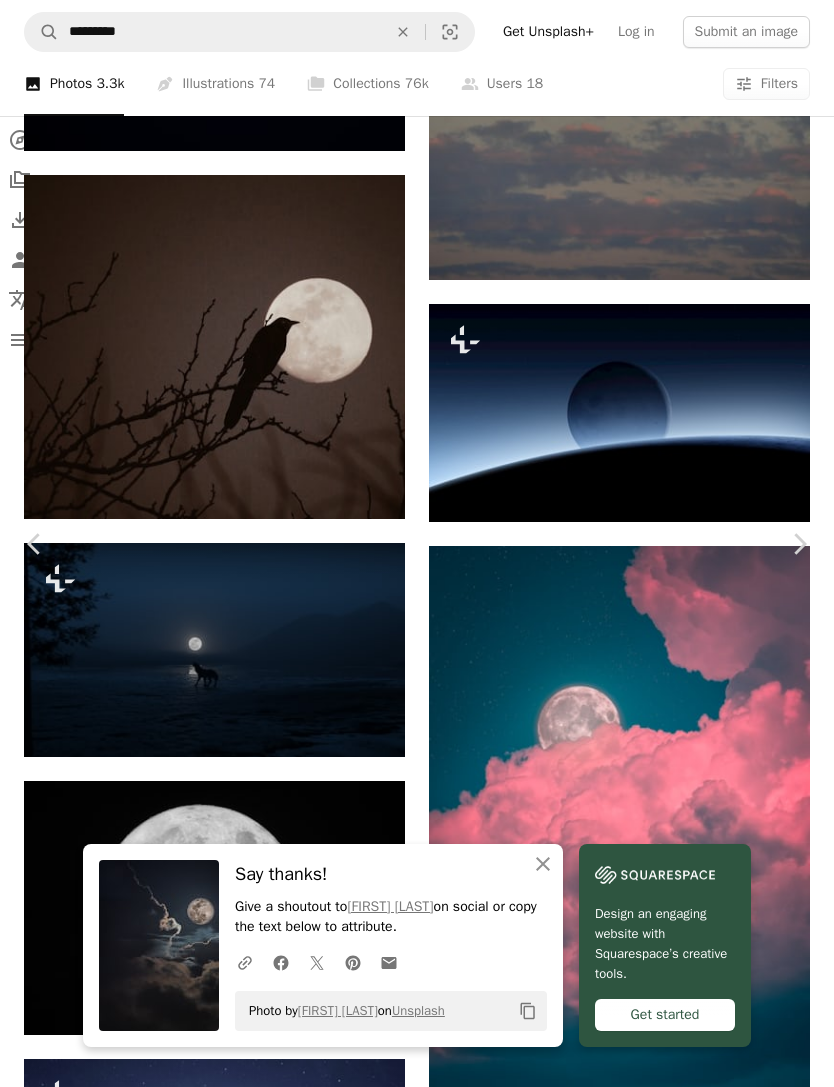 click on "An X shape Chevron left Chevron right An X shape Close Say thanks! Give a shoutout to  [FIRST] [LAST]  on social or copy the text below to attribute. A URL sharing icon (chains) Facebook icon X (formerly Twitter) icon Pinterest icon An envelope Photo by  [FIRST] [LAST]  on  Unsplash
Copy content Design an engaging website with Squarespace’s creative tools. Get started [FIRST] [LAST] Available for hire A checkmark inside of a circle A heart A plus sign Edit image   Plus sign for Unsplash+ Download free Chevron down Zoom in Views 2,406,321 Downloads 7,312 A forward-right arrow Share Info icon Info More Actions spooky crow next to the full moon  A map marker [STREET], [CITY], [CITY], [STATE], [COUNTRY] Calendar outlined Published on  [MONTH] [NUMBER], [YEAR] Camera Apple, iPhone Safety Free to use under the  Unsplash License space animal bird moon night grey universe usa full moon outdoors astronomy outer space [STREET] [CITY] HD Wallpapers Browse premium related images on iStock  |   ↗ A heart For" at bounding box center [417, 4860] 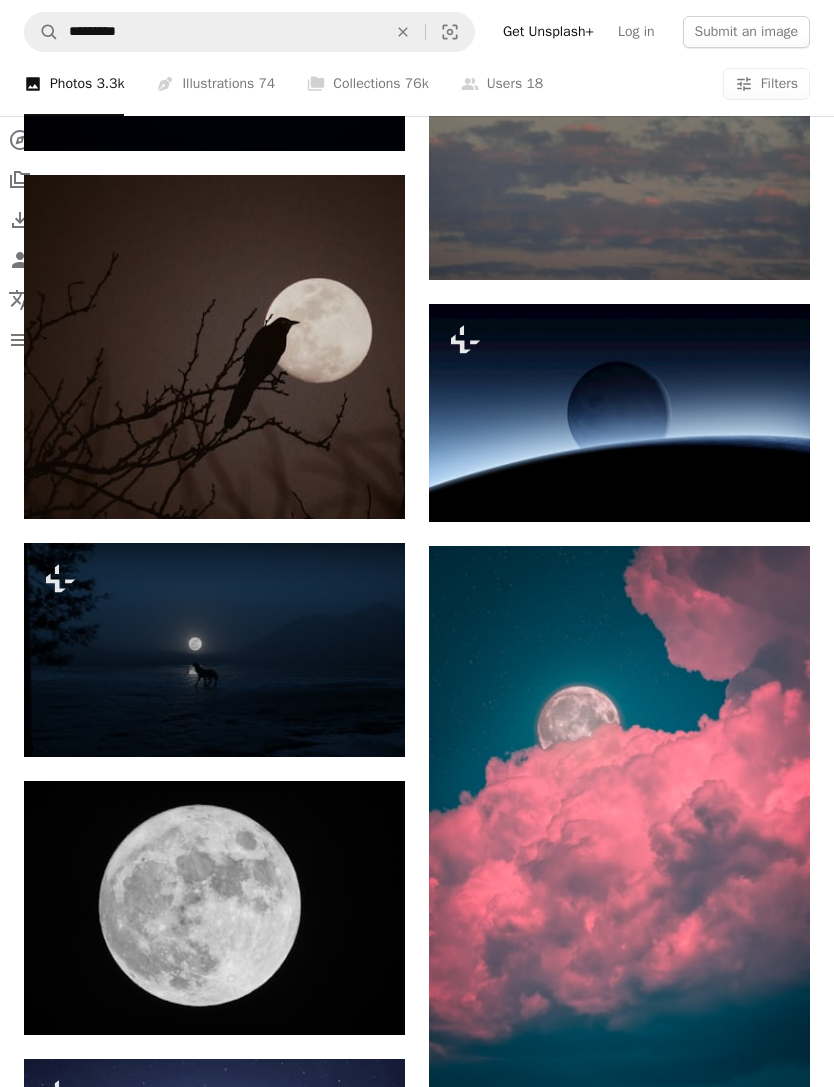 click at bounding box center (214, 650) 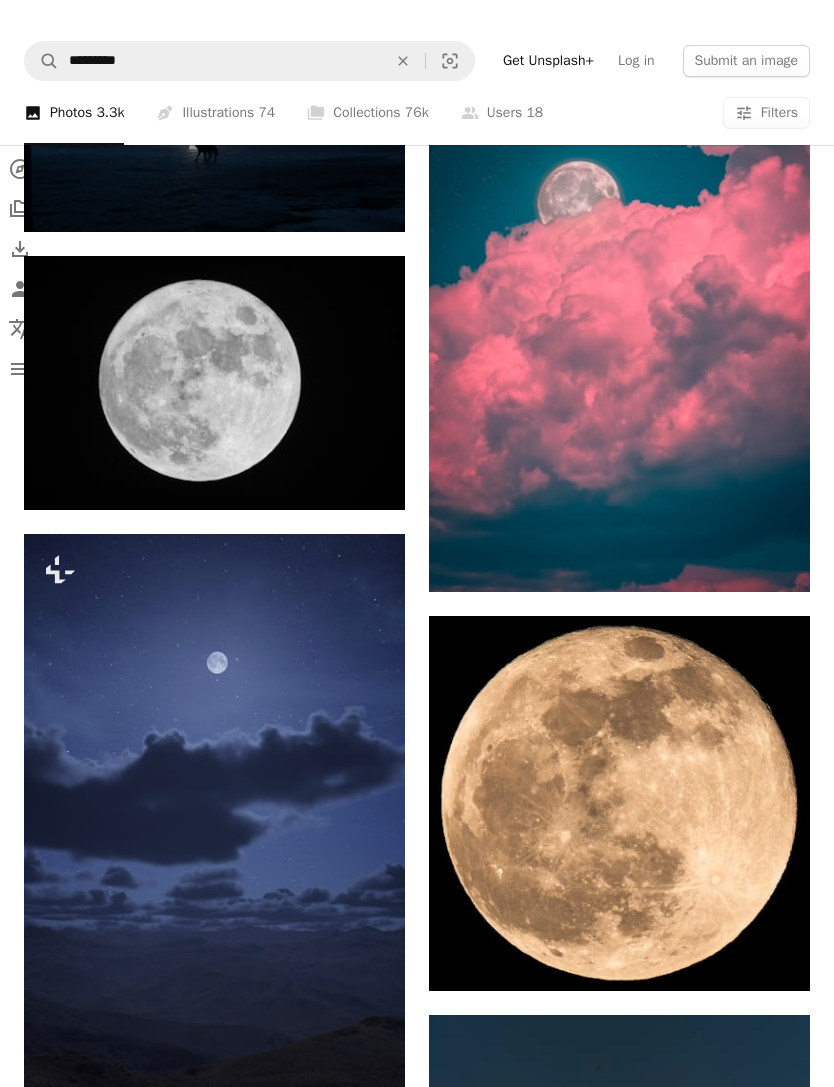 scroll, scrollTop: 24562, scrollLeft: 0, axis: vertical 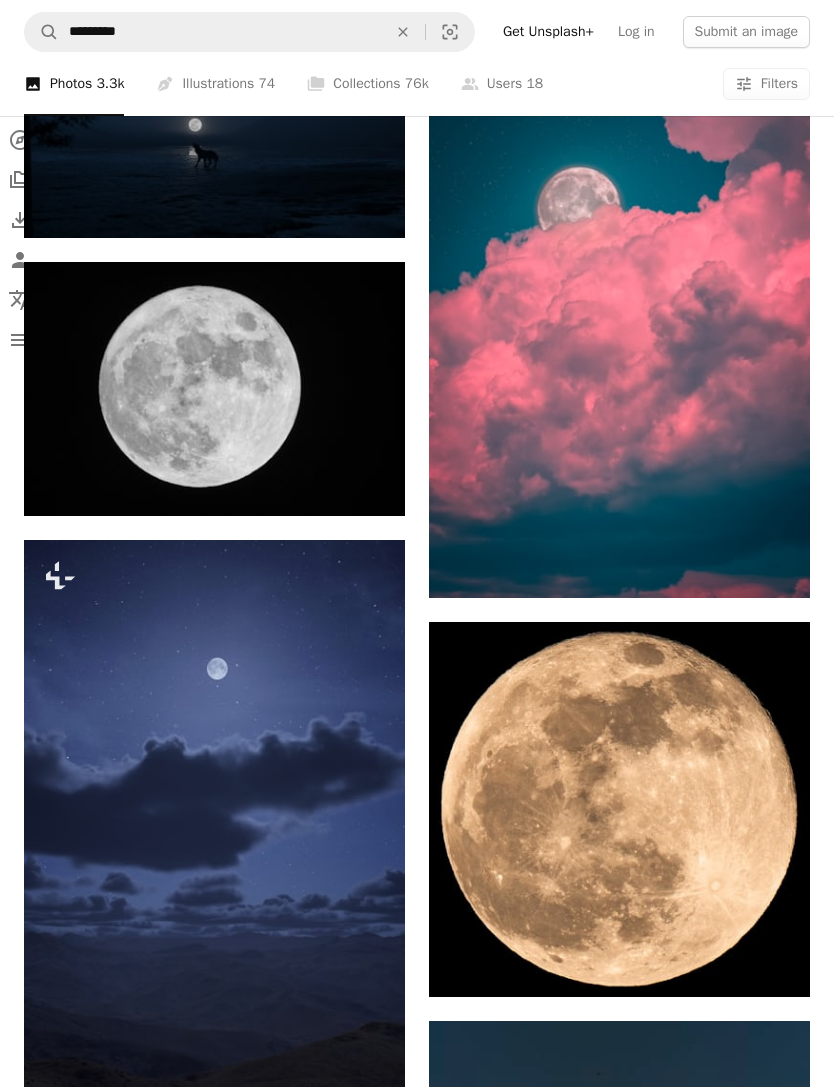click at bounding box center [619, 809] 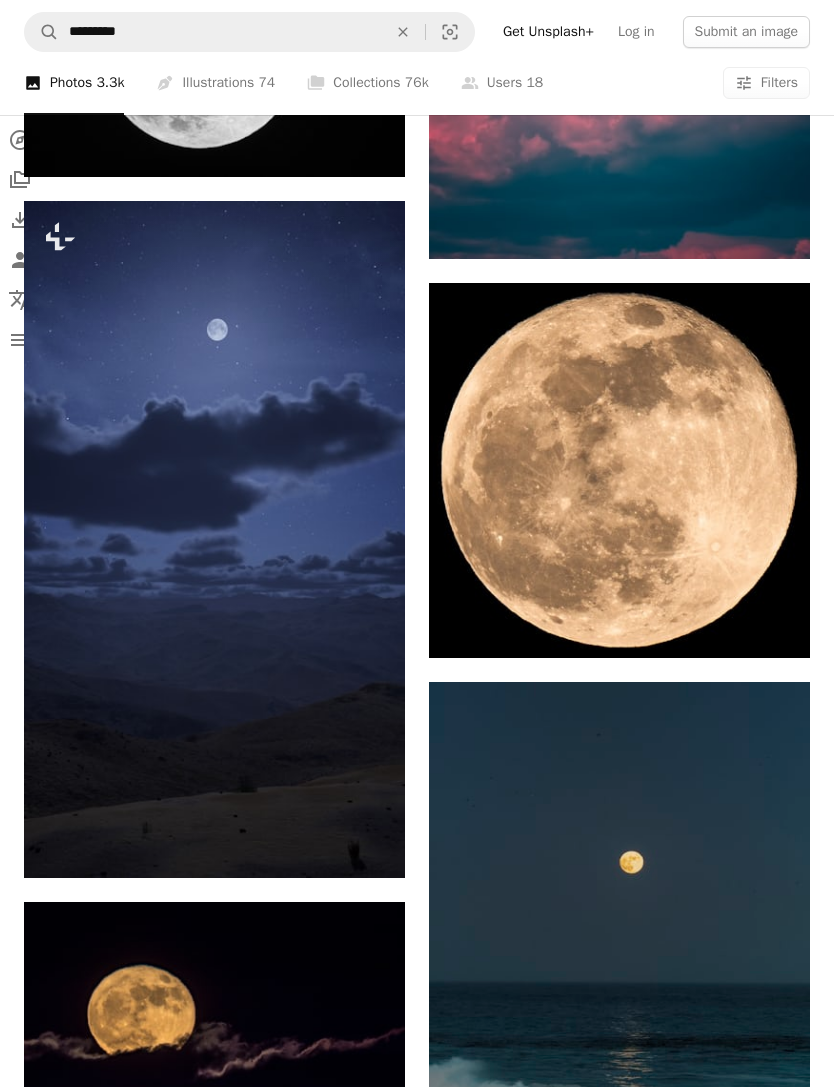 scroll, scrollTop: 24901, scrollLeft: 0, axis: vertical 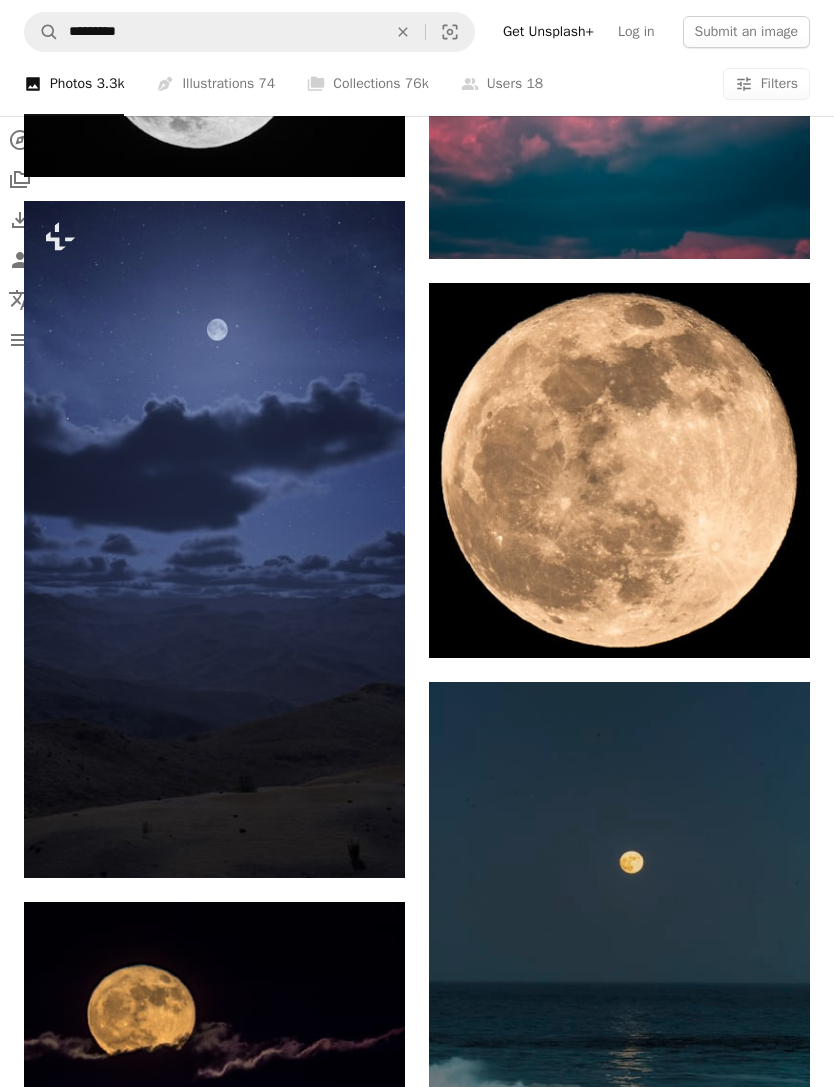click at bounding box center (619, 470) 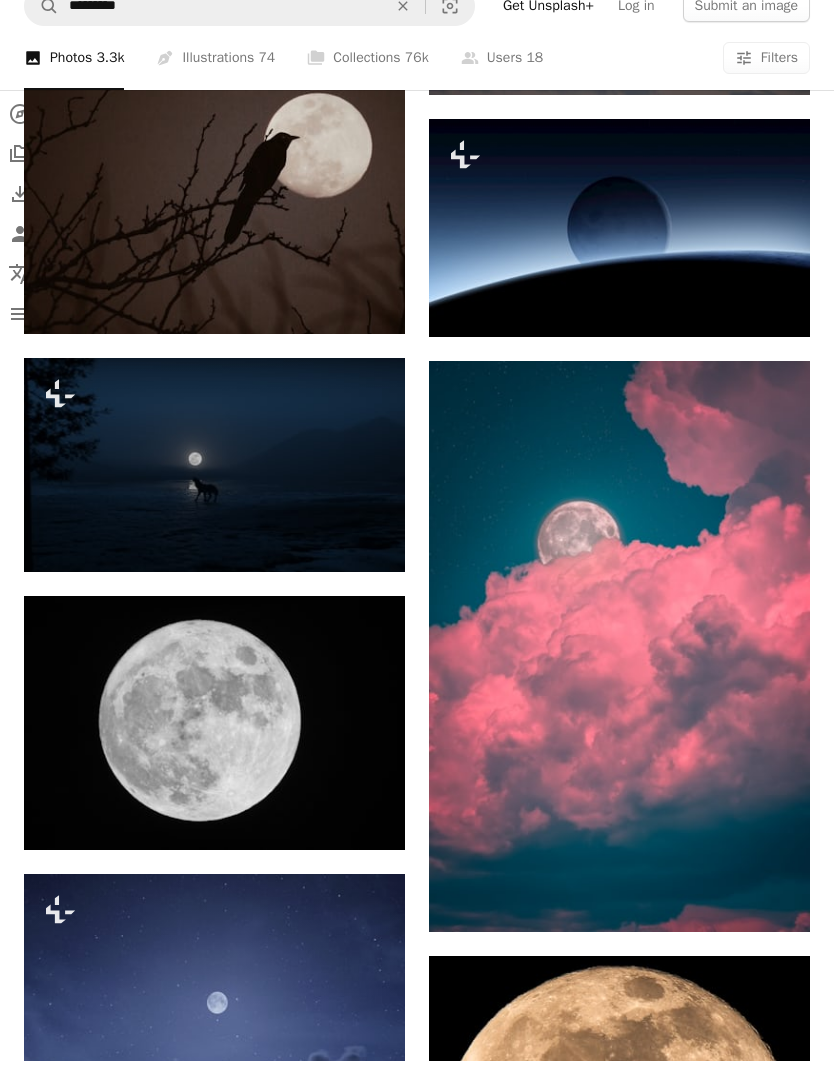 scroll, scrollTop: 24308, scrollLeft: 0, axis: vertical 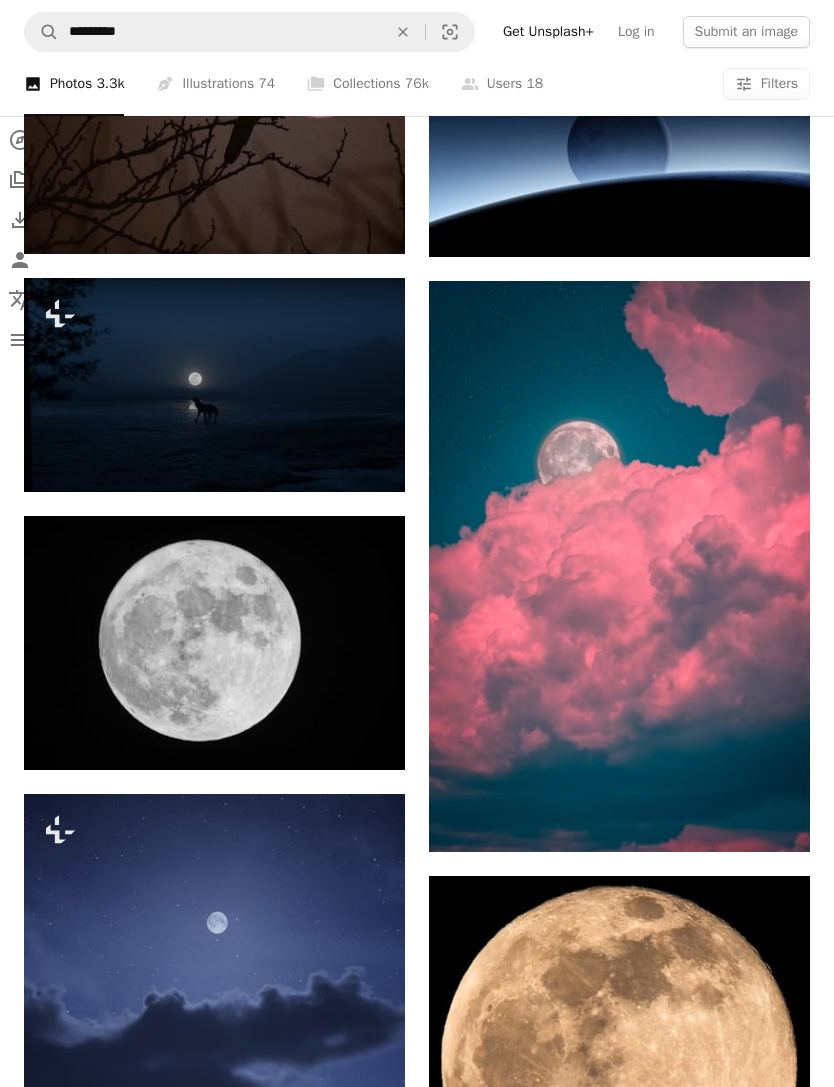 click at bounding box center [214, 82] 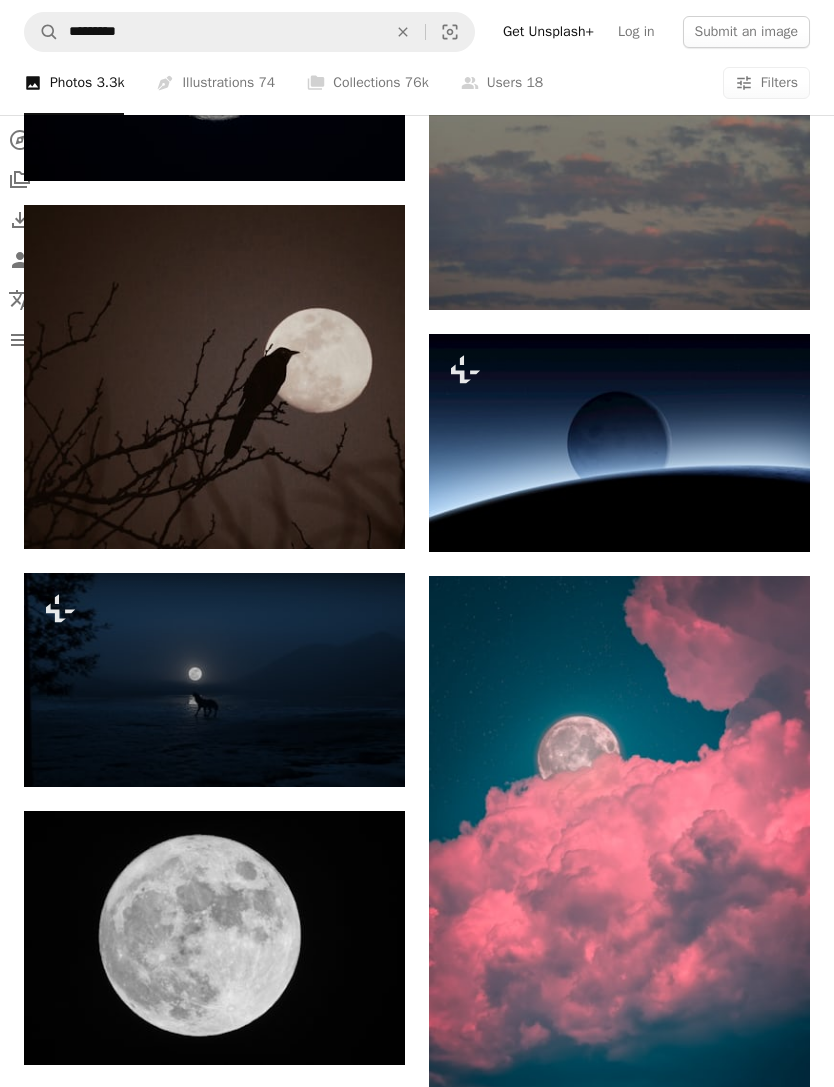scroll, scrollTop: 23954, scrollLeft: 0, axis: vertical 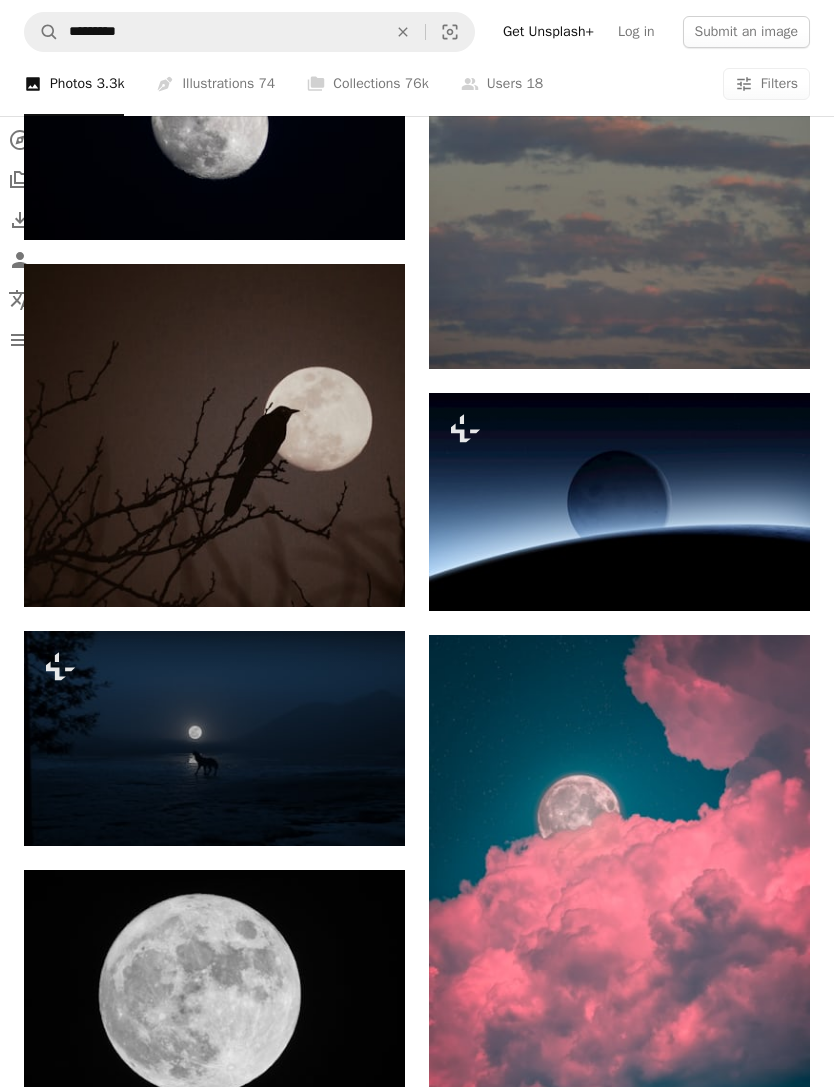 click at bounding box center (214, 436) 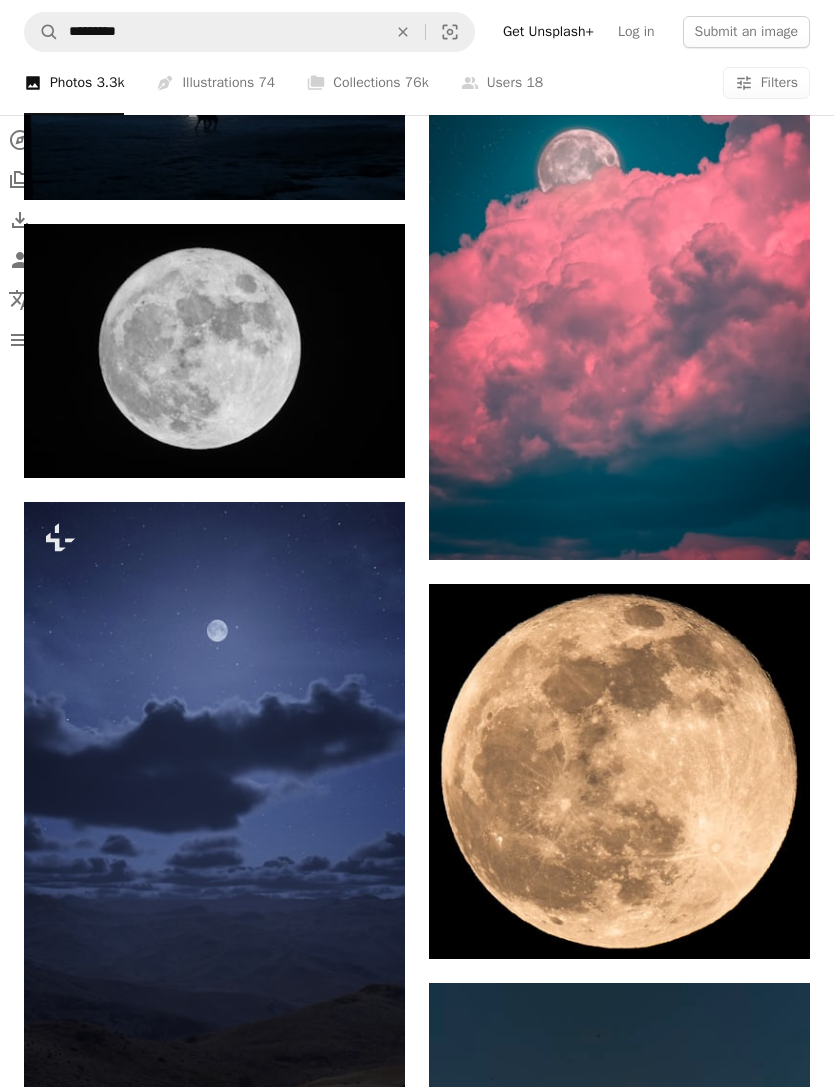 scroll, scrollTop: 24600, scrollLeft: 0, axis: vertical 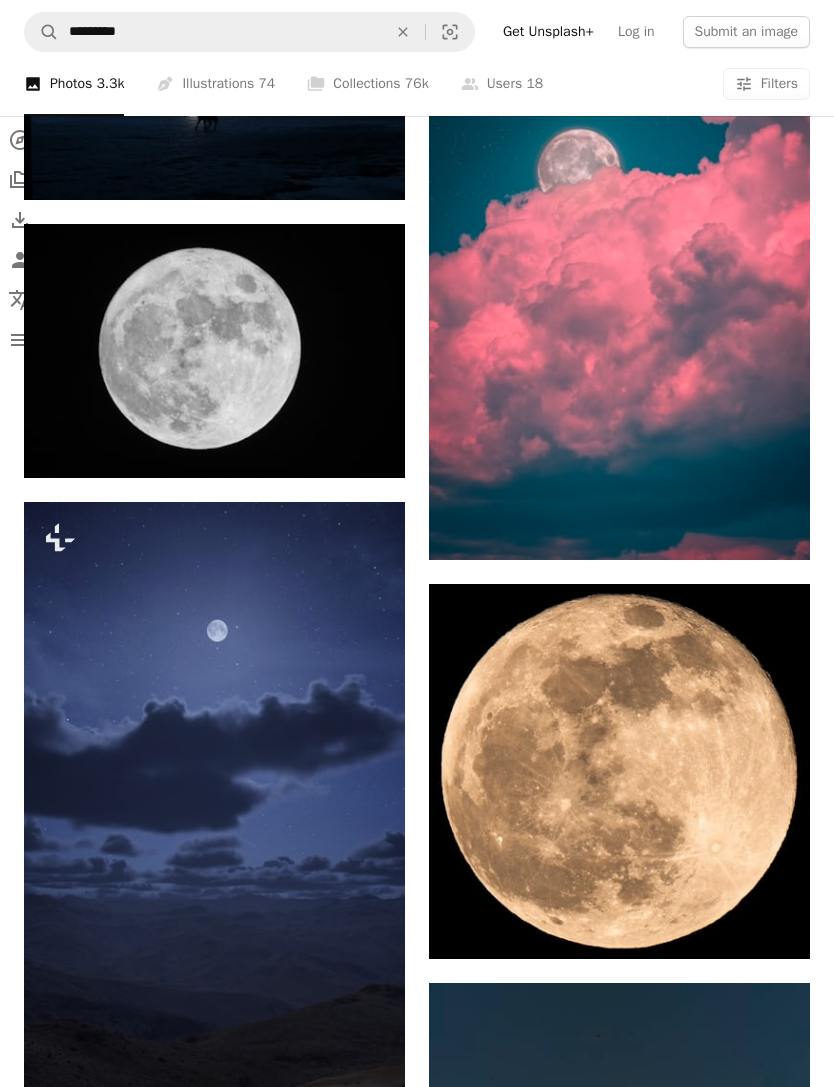 click at bounding box center [619, 771] 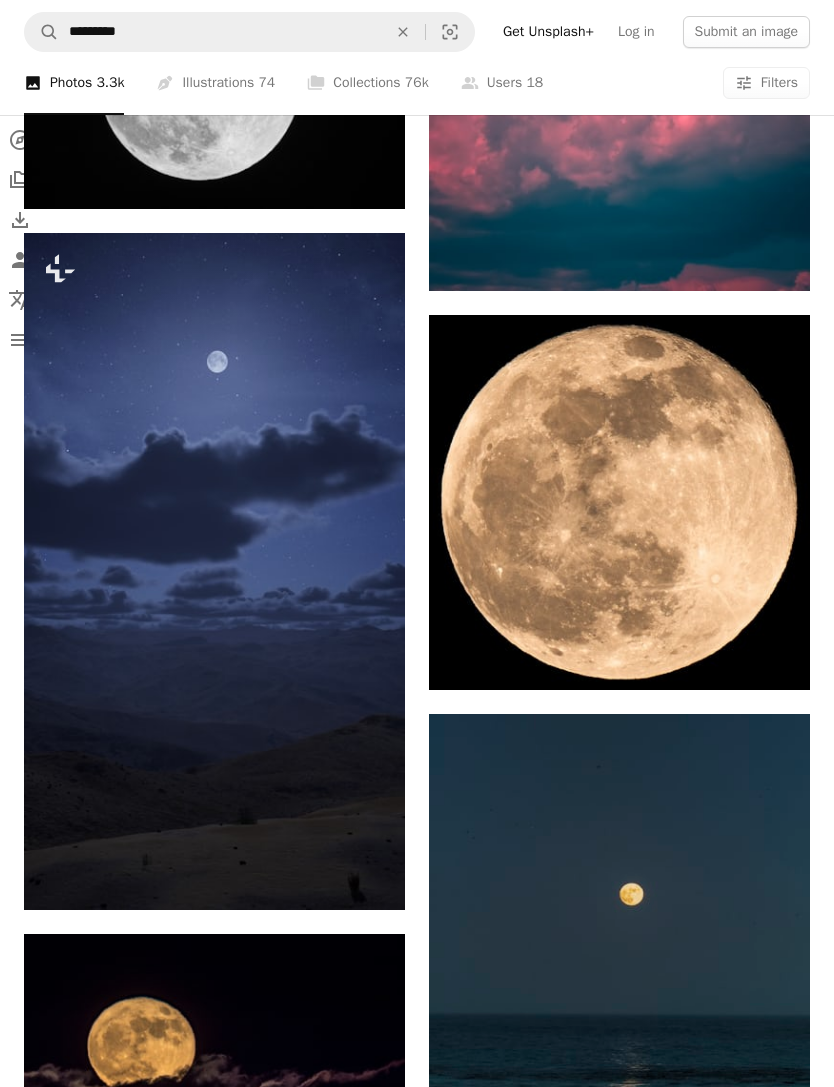 scroll, scrollTop: 24869, scrollLeft: 0, axis: vertical 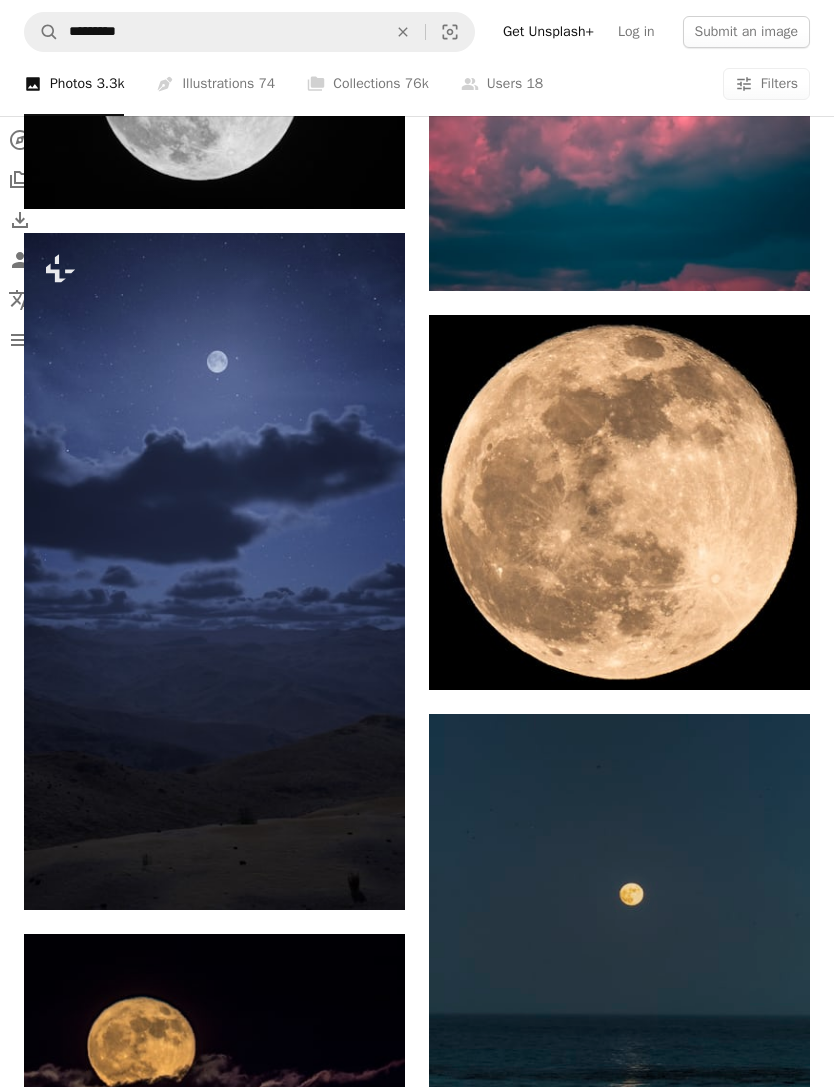 click at bounding box center (619, 502) 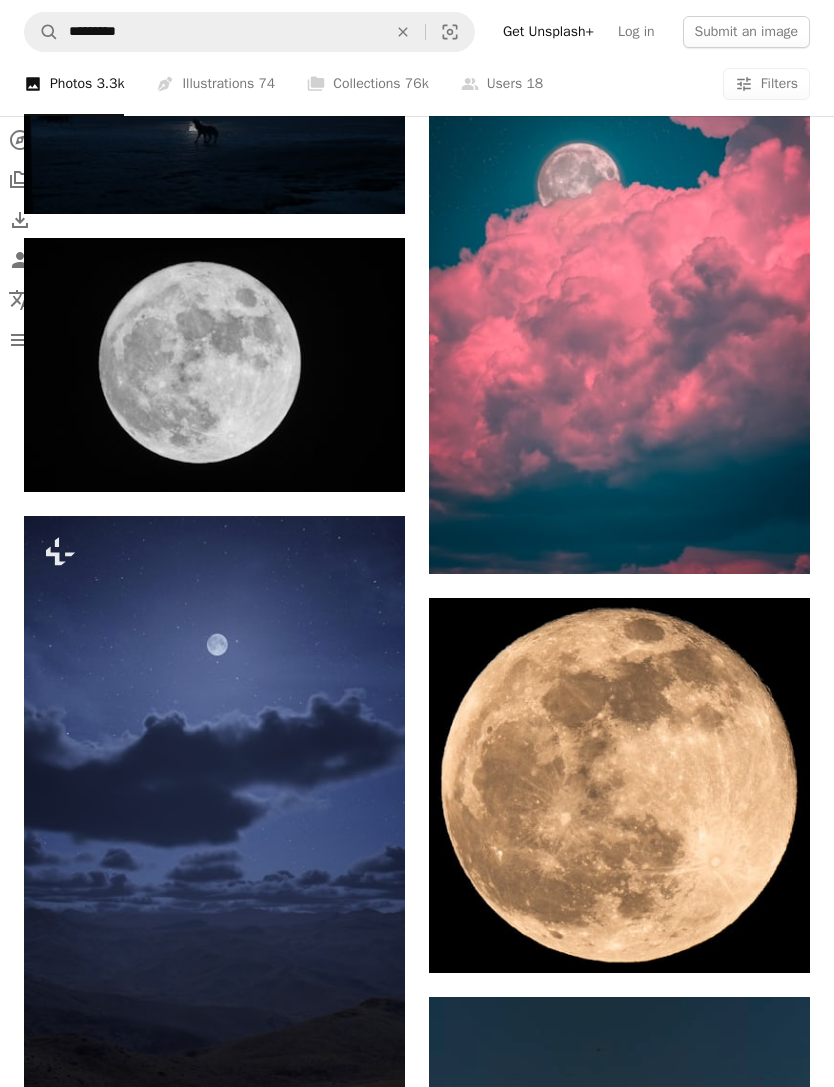 scroll, scrollTop: 24585, scrollLeft: 0, axis: vertical 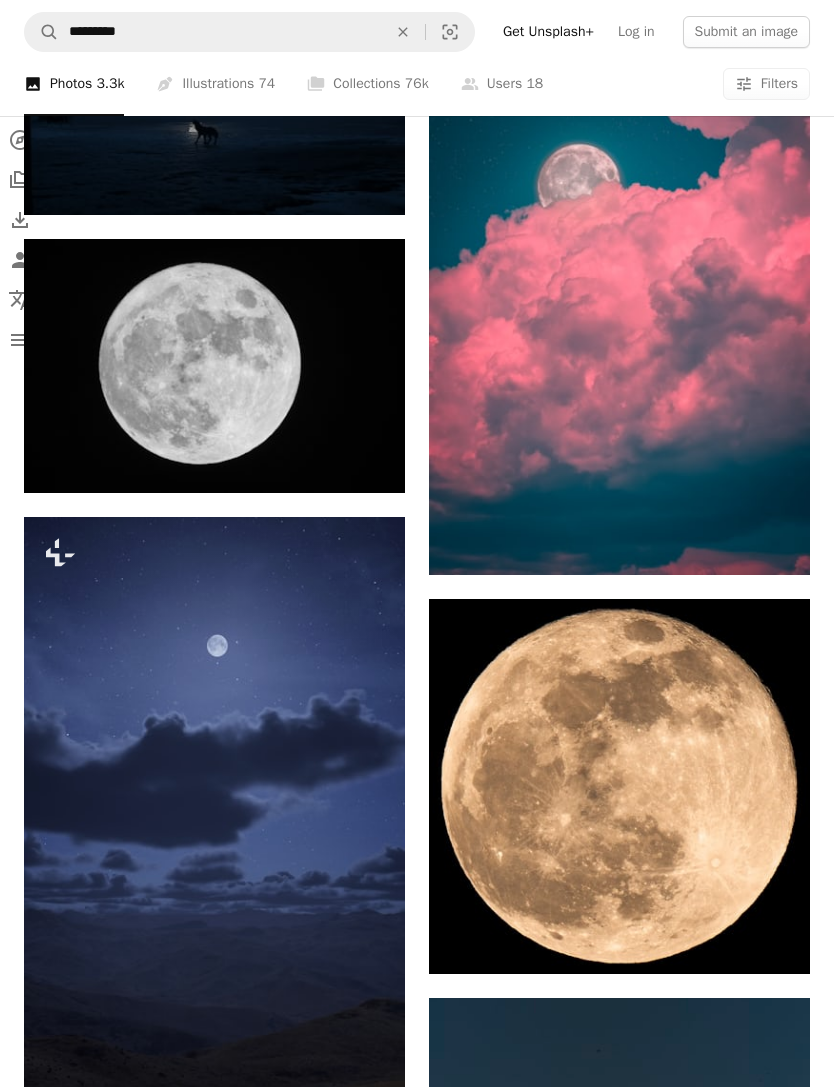click at bounding box center (619, 786) 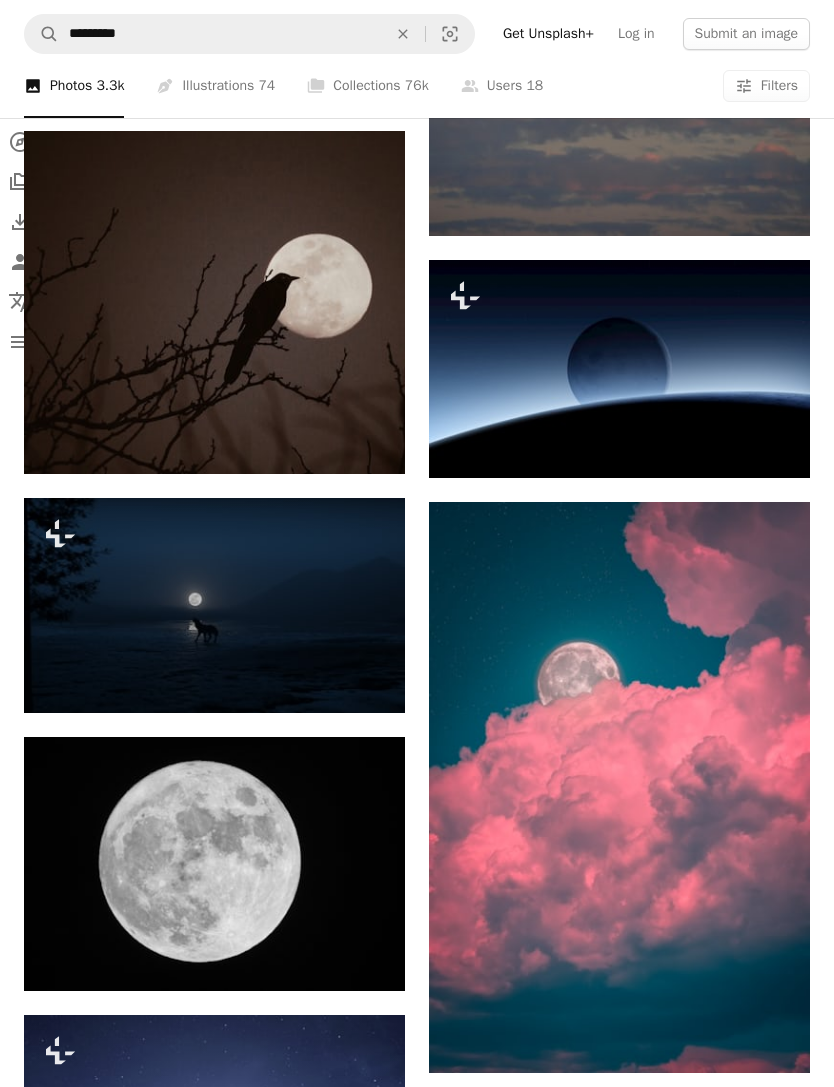 scroll, scrollTop: 24032, scrollLeft: 0, axis: vertical 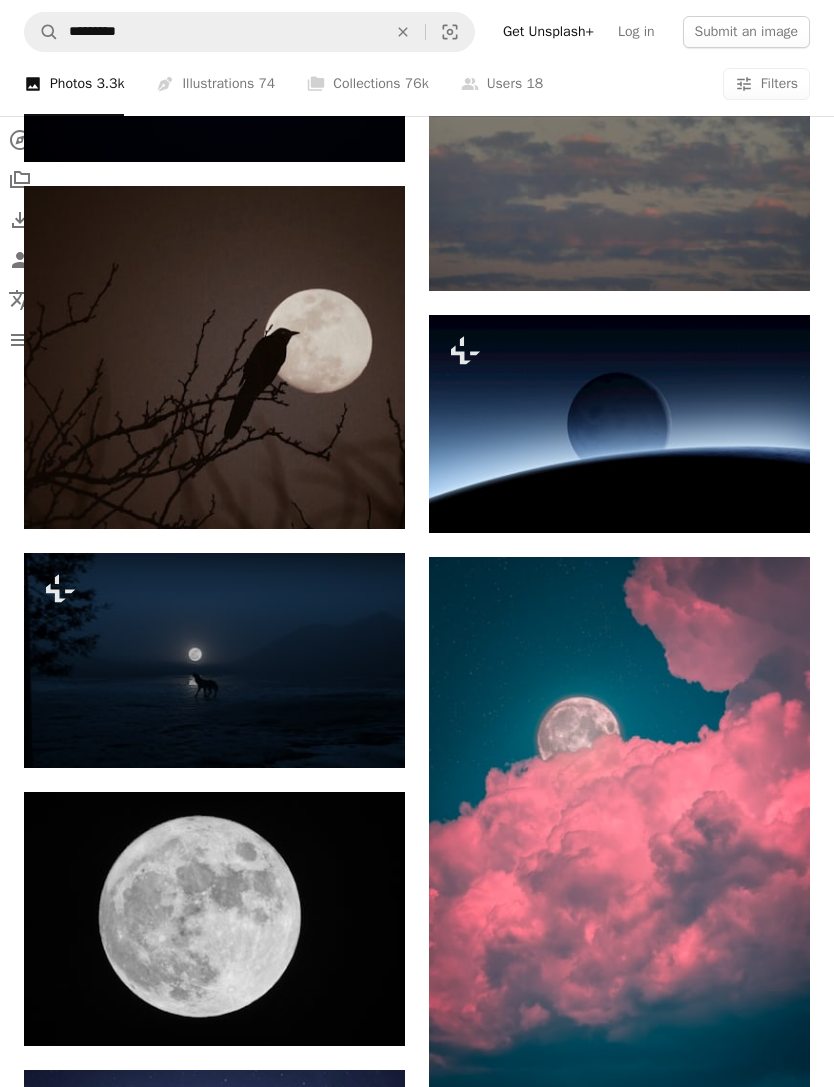 click at bounding box center (619, 843) 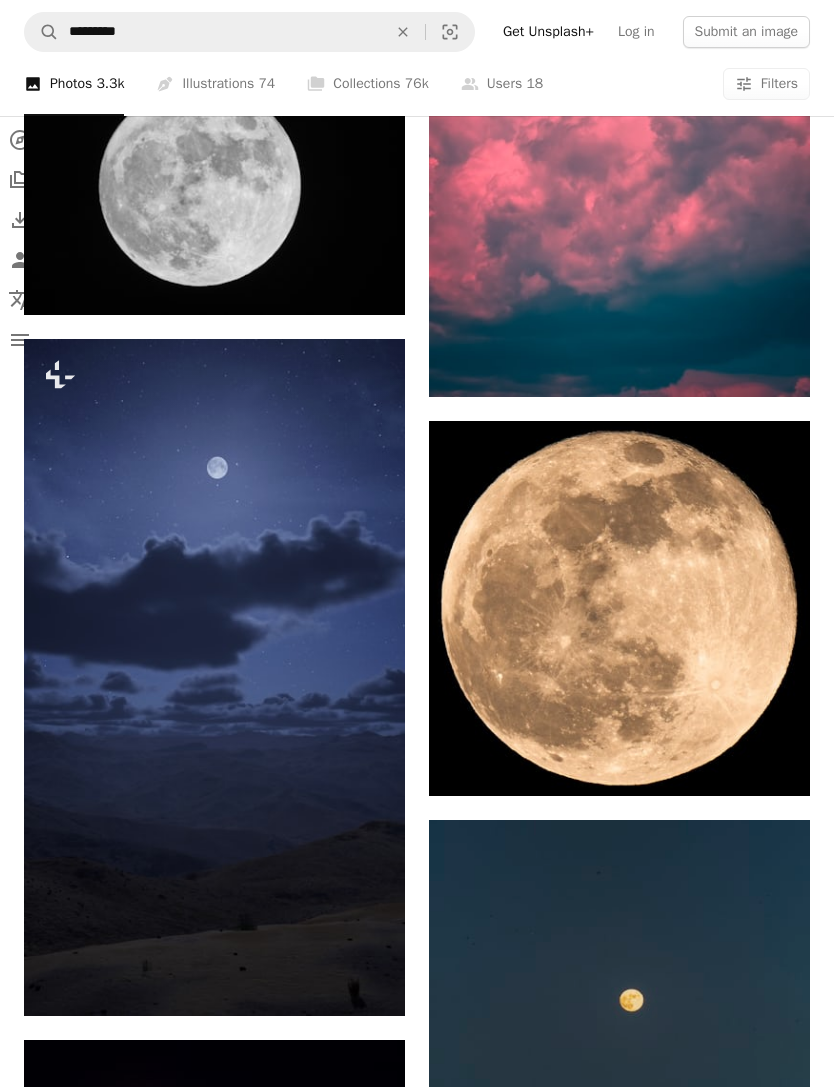 scroll, scrollTop: 24989, scrollLeft: 0, axis: vertical 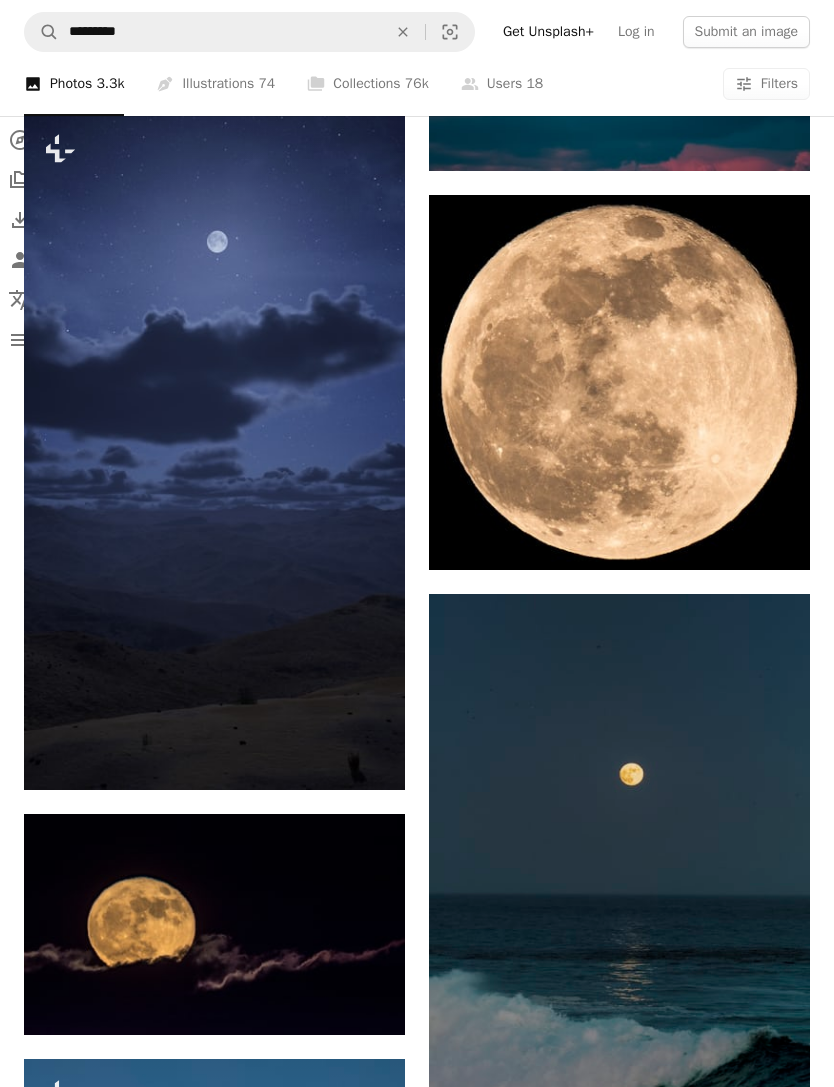 click at bounding box center (619, 382) 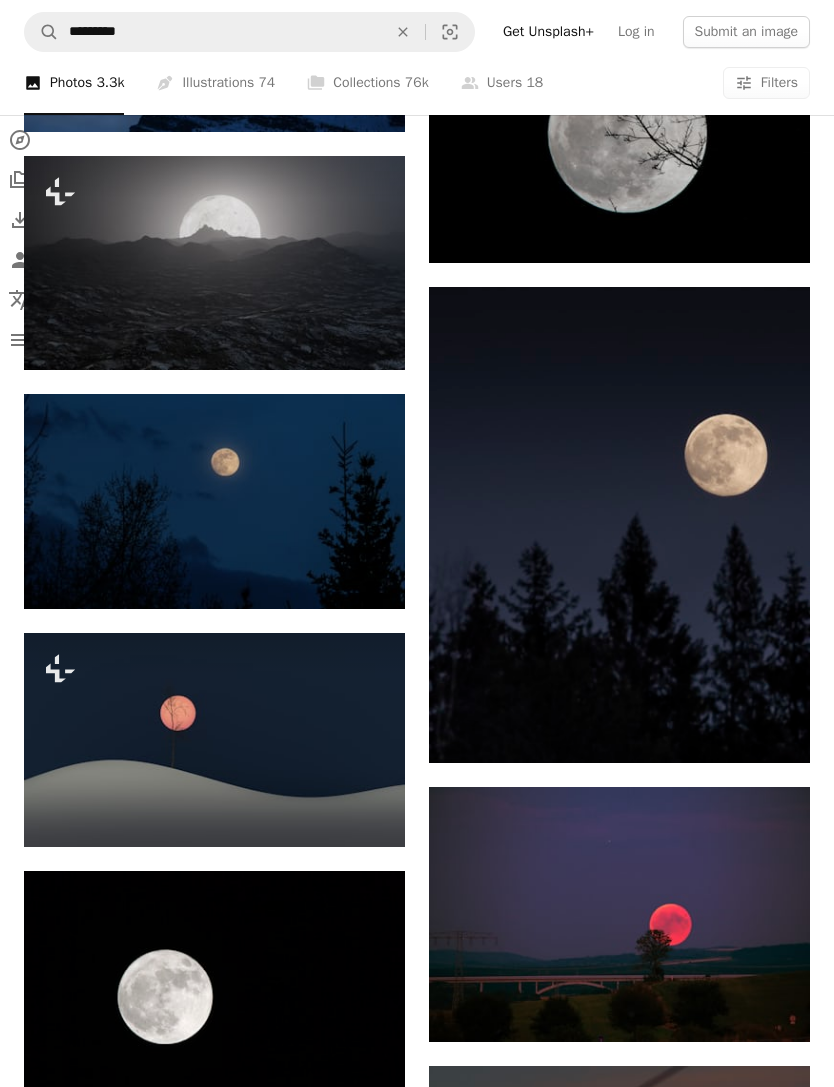scroll, scrollTop: 26724, scrollLeft: 0, axis: vertical 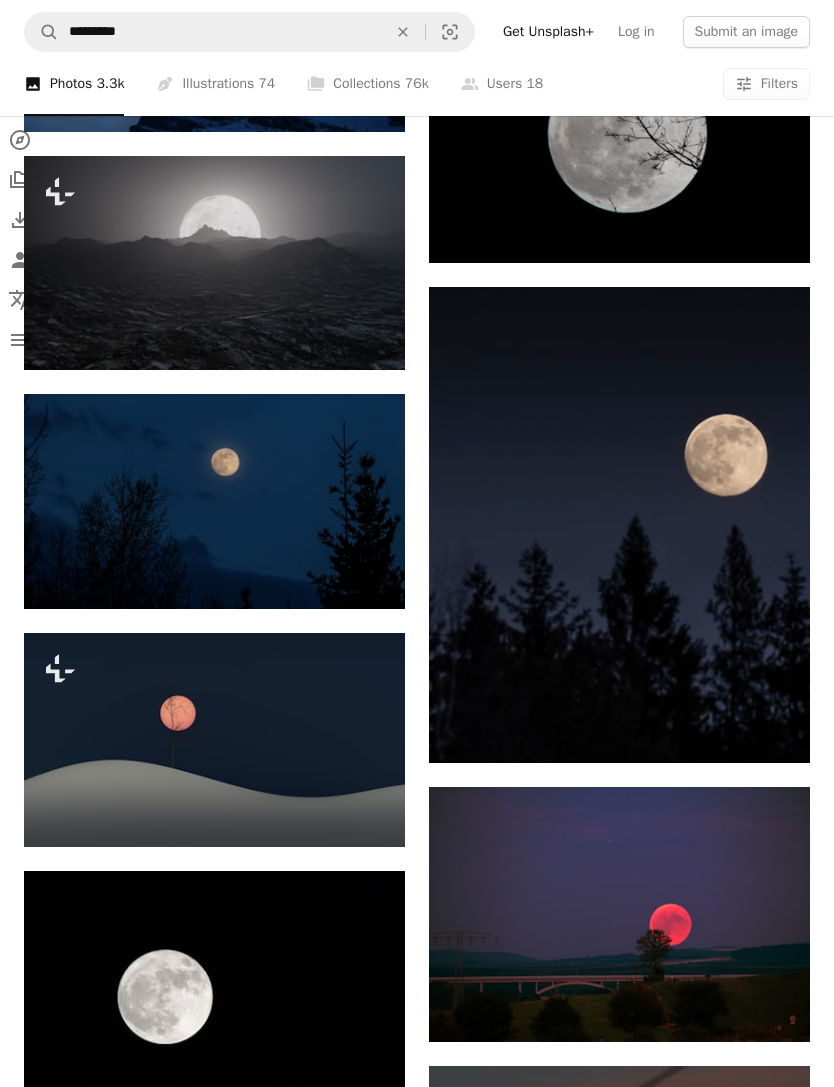 click at bounding box center (214, 740) 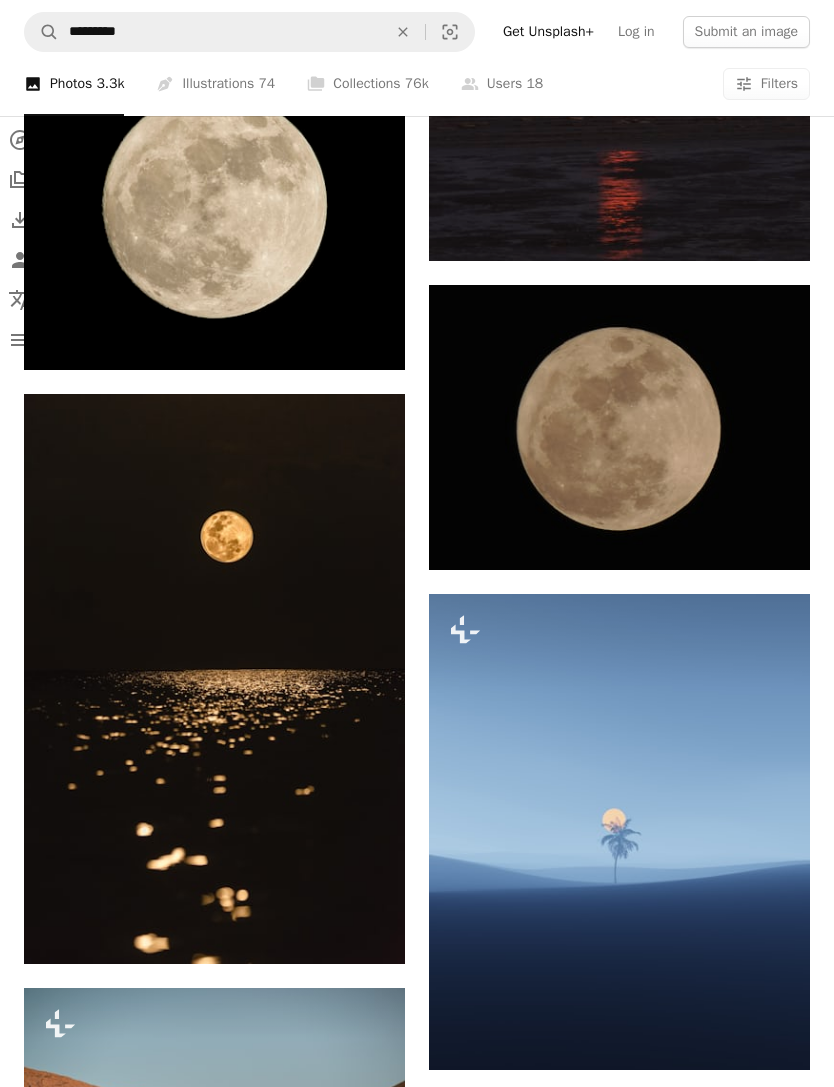 scroll, scrollTop: 4066, scrollLeft: 0, axis: vertical 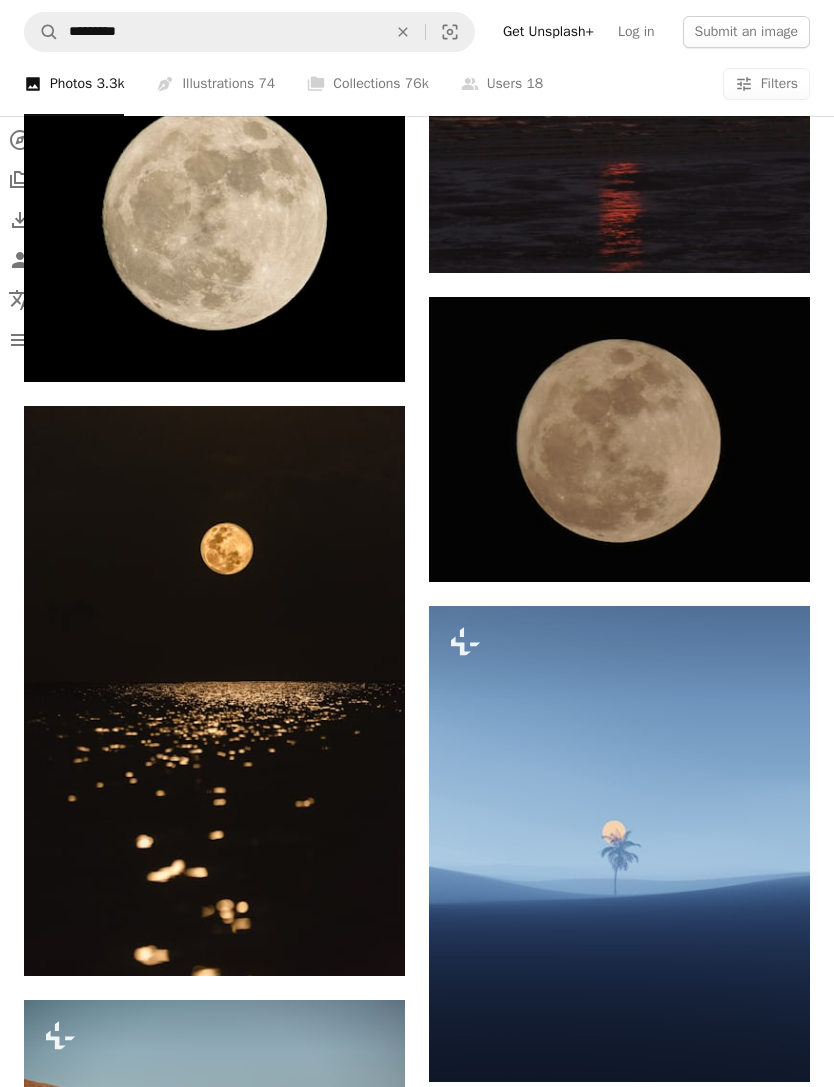 click at bounding box center (214, 691) 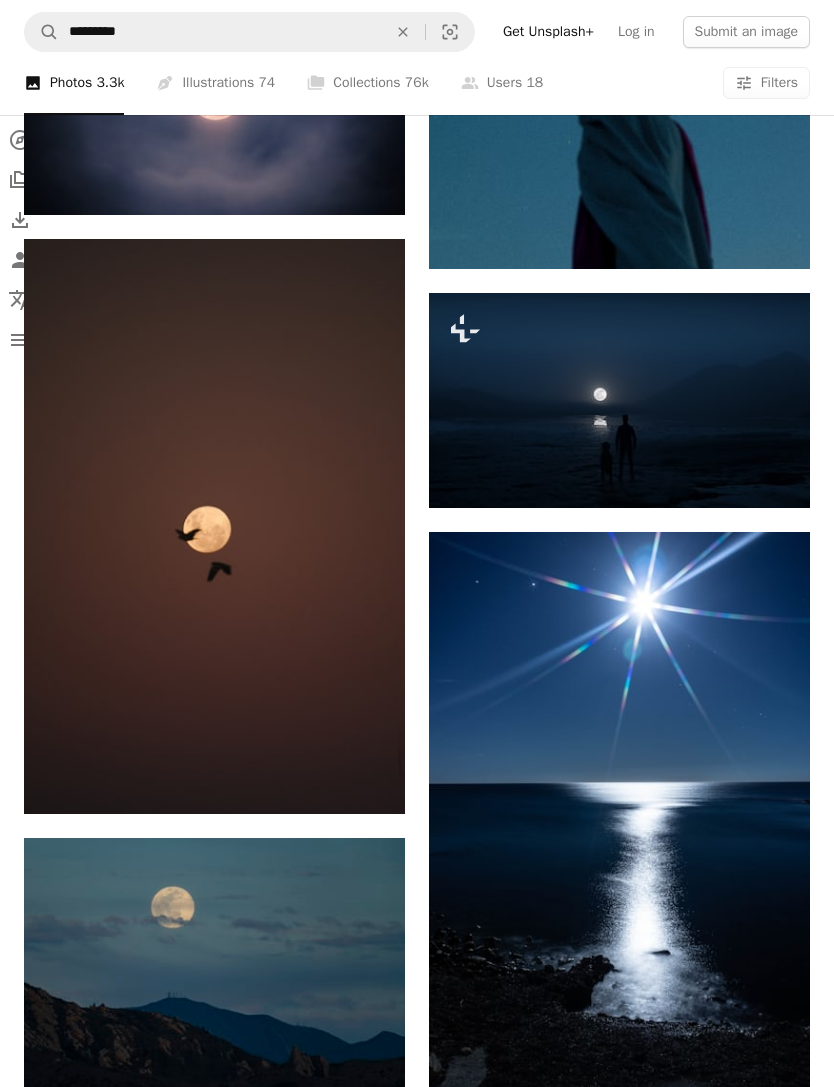 scroll, scrollTop: 29247, scrollLeft: 0, axis: vertical 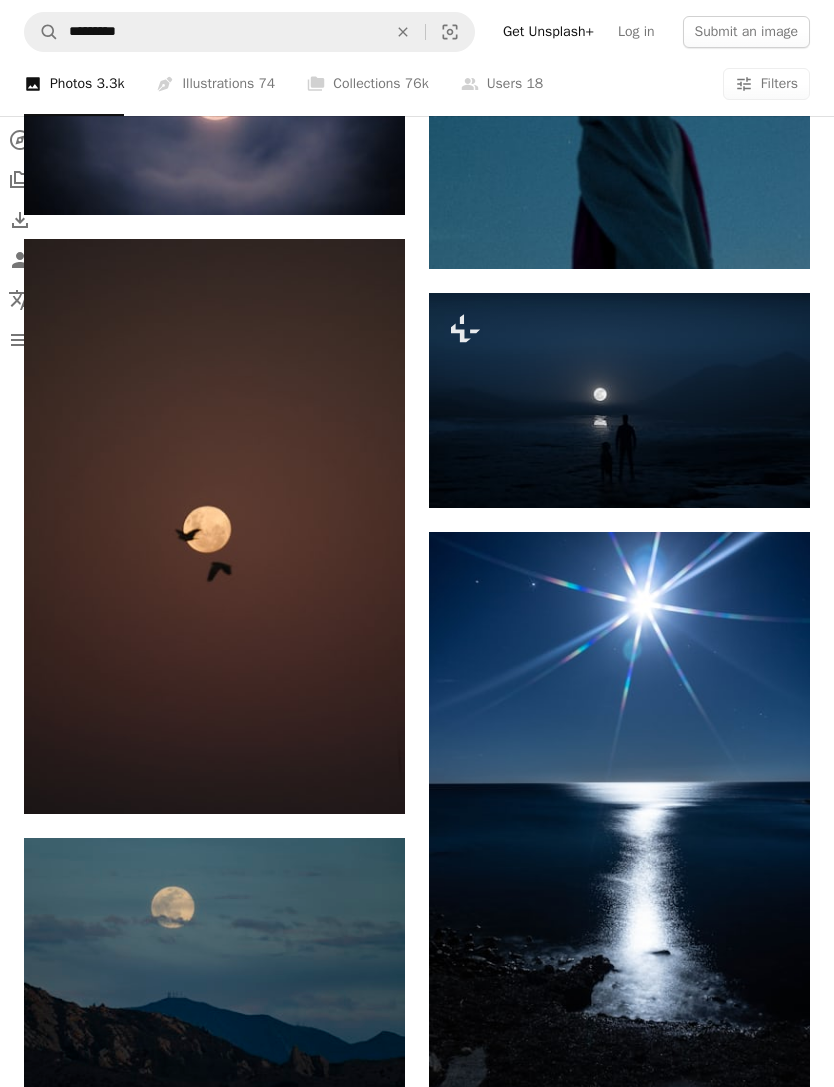 click at bounding box center [214, 526] 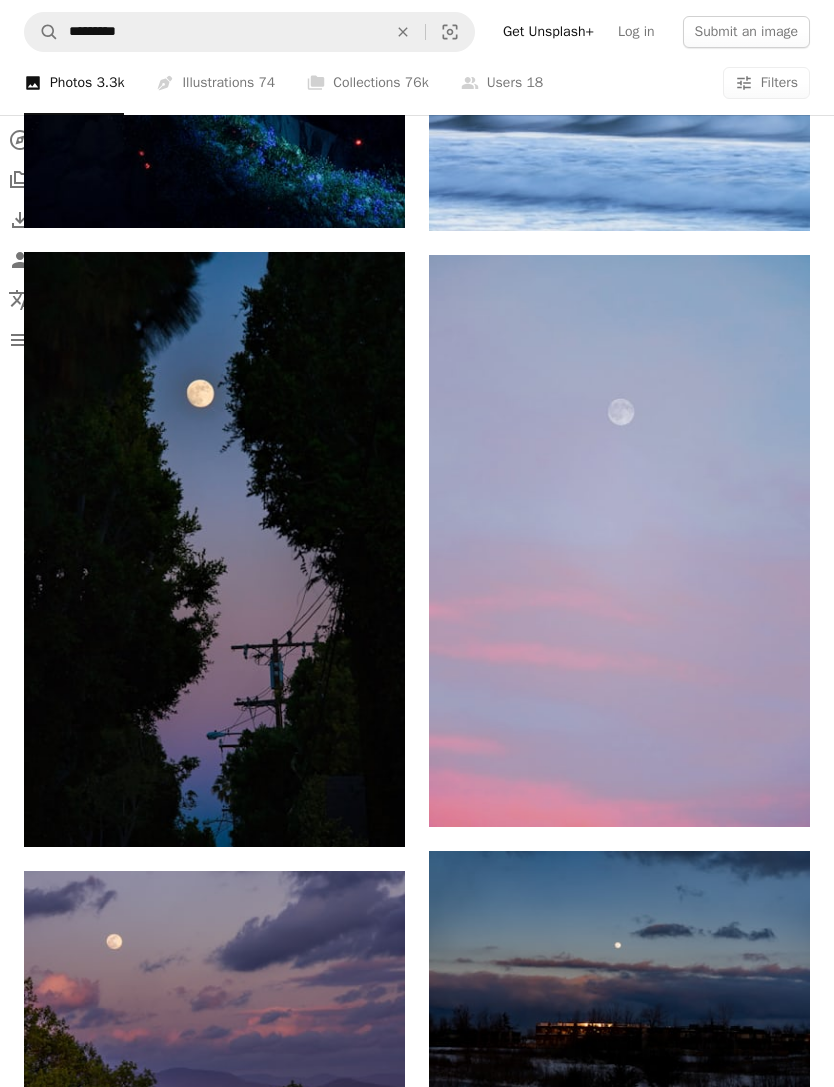 scroll, scrollTop: 32757, scrollLeft: 0, axis: vertical 